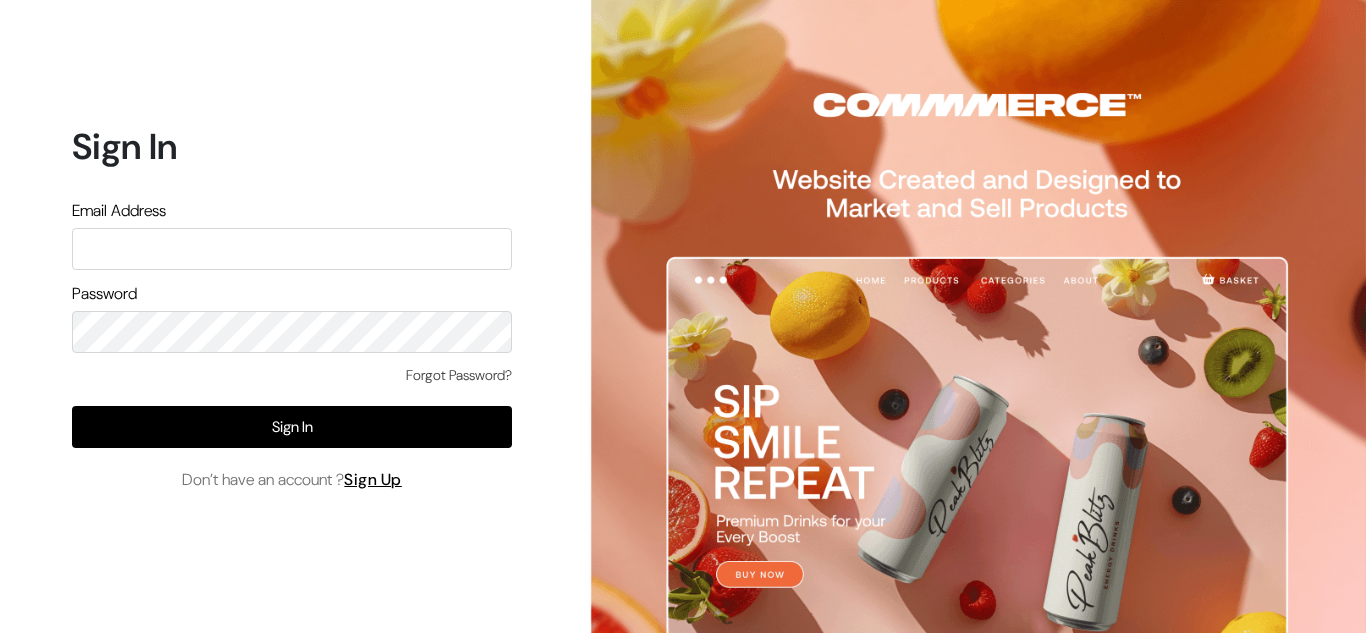 scroll, scrollTop: 0, scrollLeft: 0, axis: both 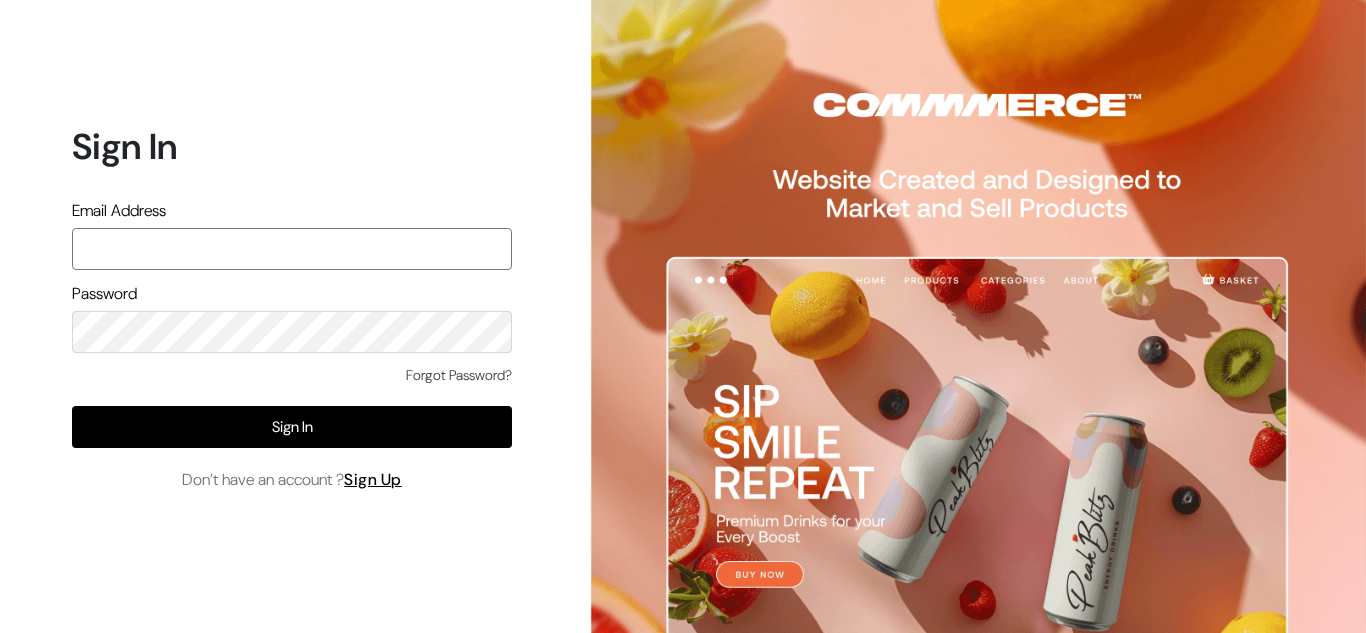 click at bounding box center [292, 249] 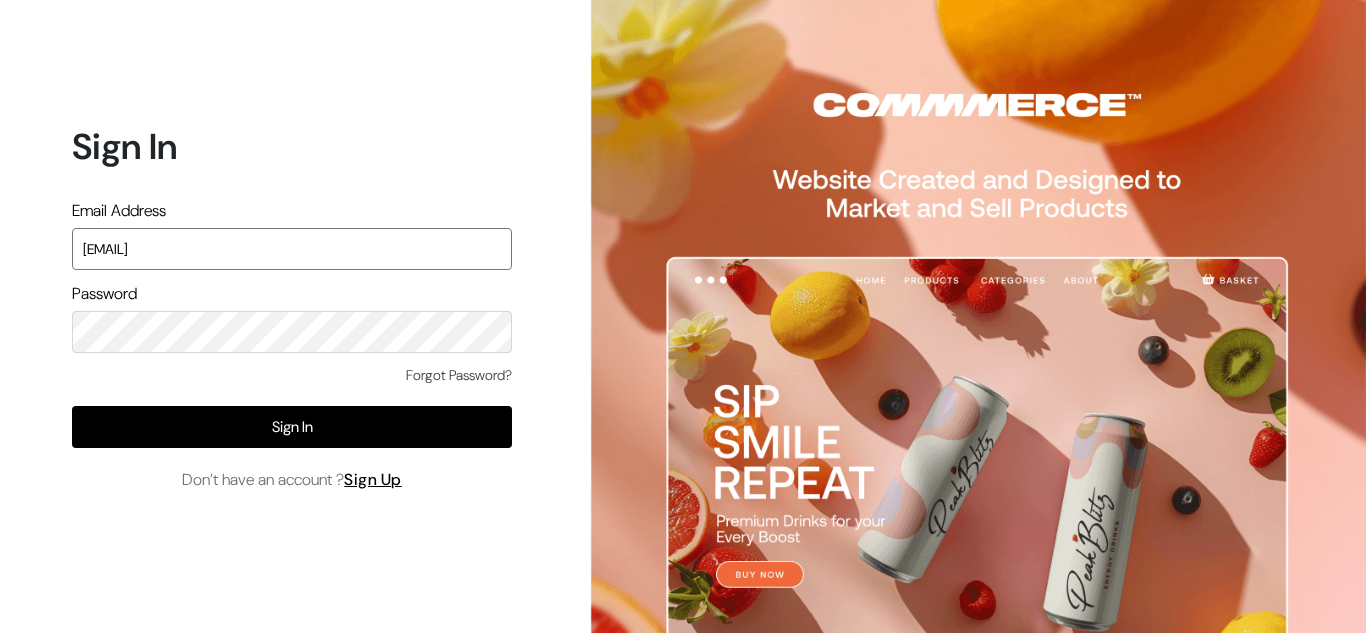 type on "[EMAIL]" 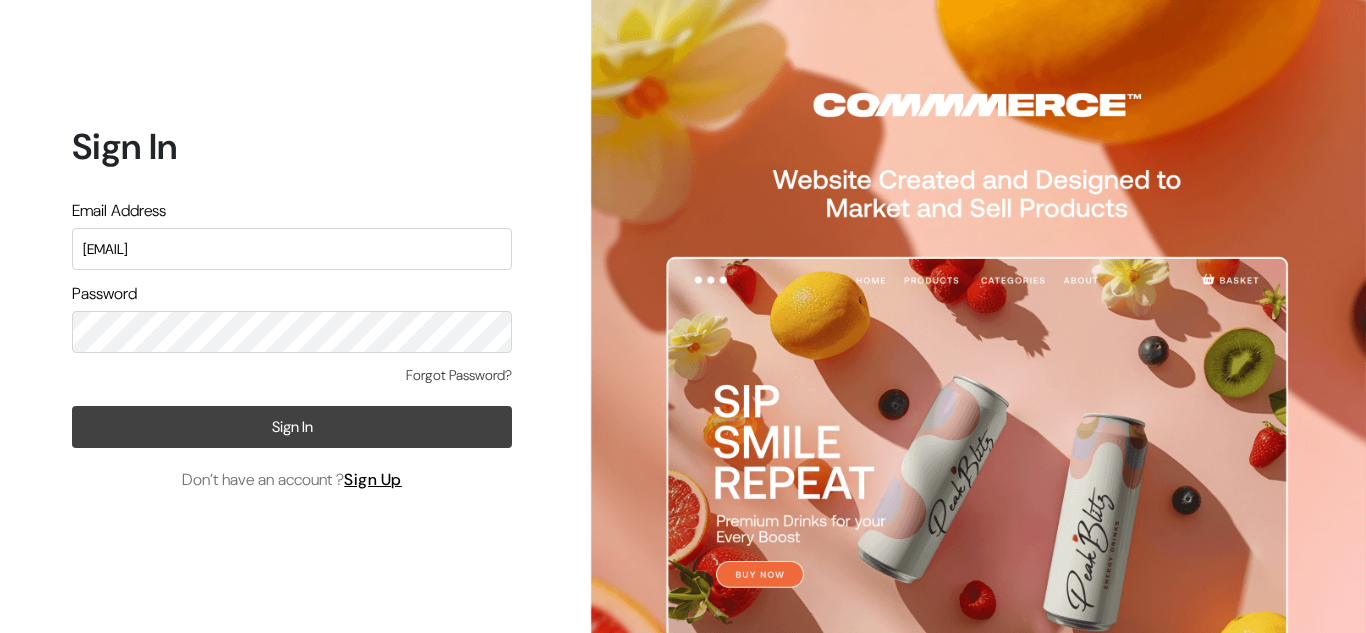 click on "Sign In" at bounding box center [292, 427] 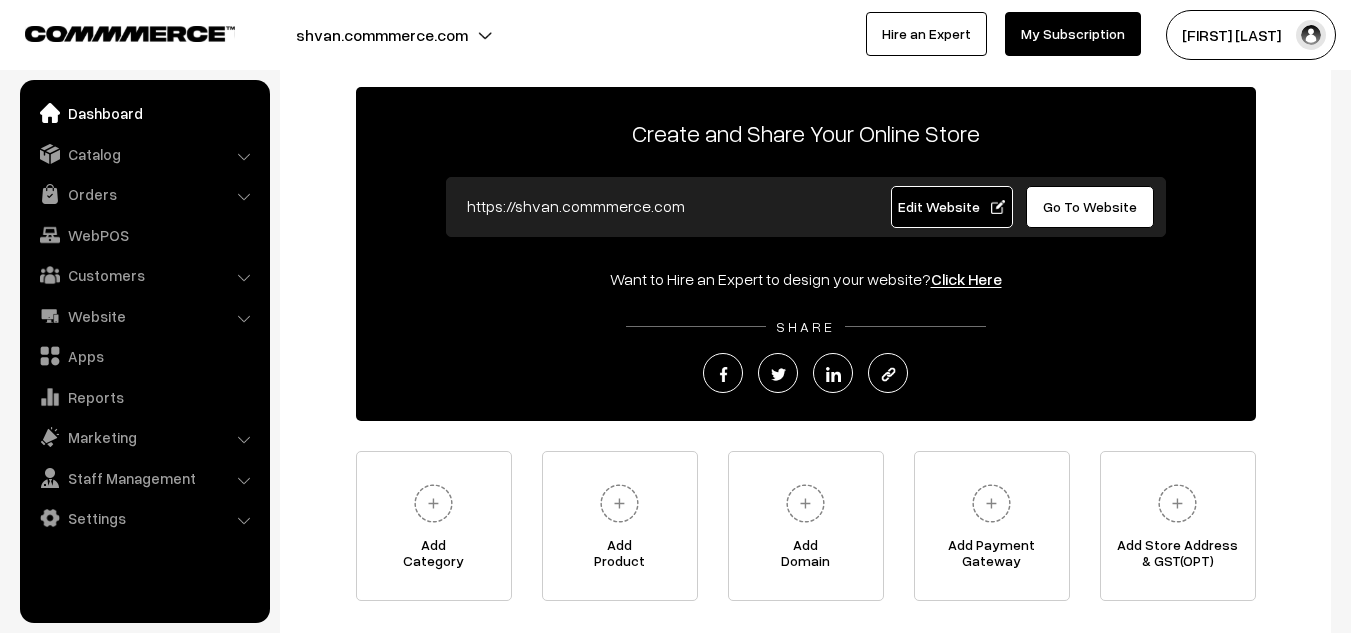 scroll, scrollTop: 86, scrollLeft: 0, axis: vertical 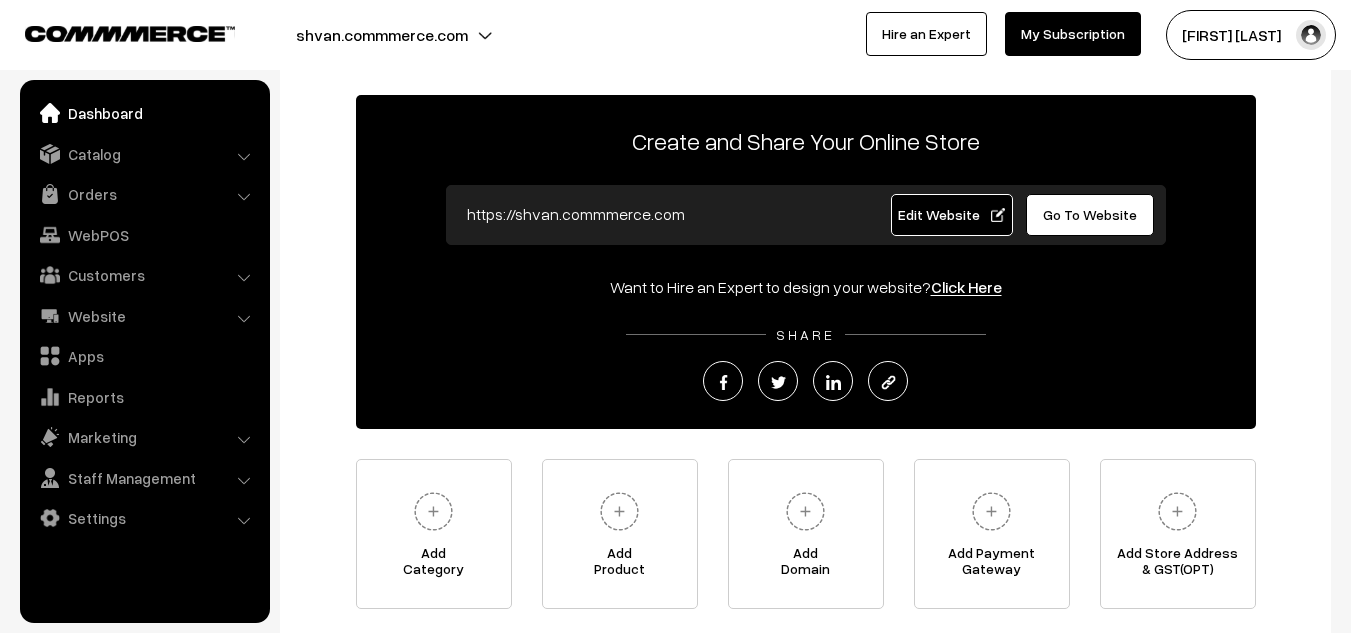 click on "Edit Website" at bounding box center [951, 214] 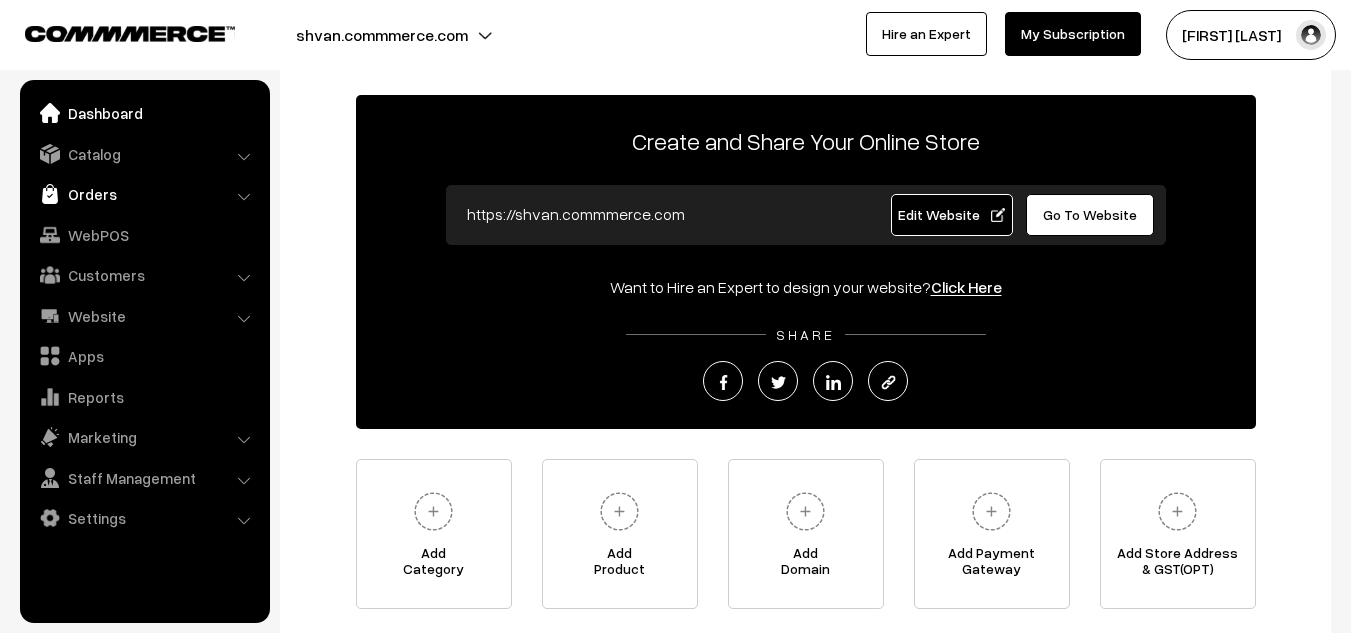 click on "Orders" at bounding box center [144, 194] 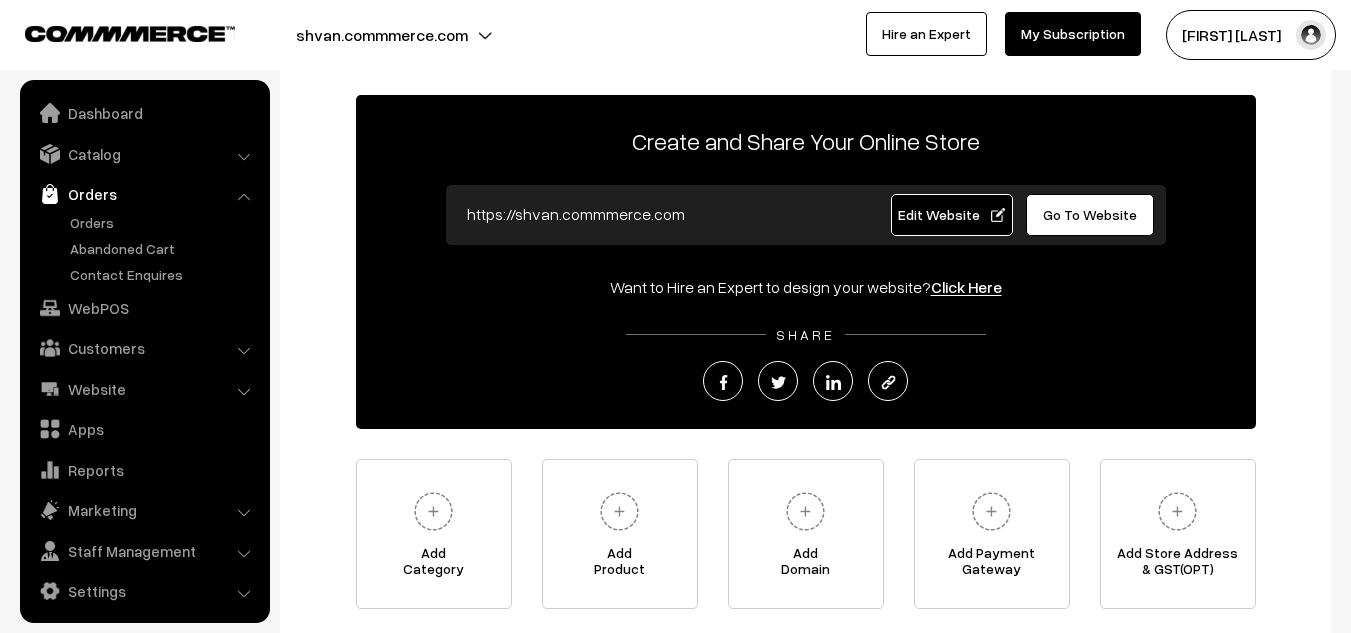 click on "Catalog
Categories" at bounding box center [145, 154] 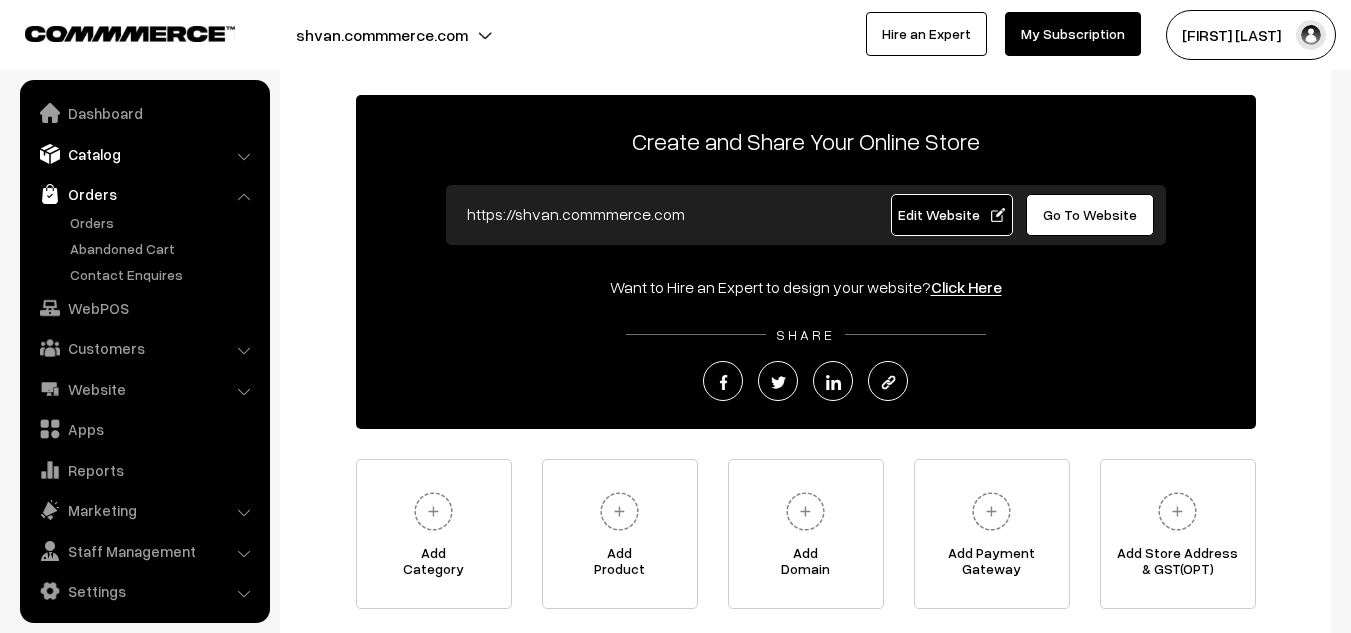 click on "Catalog" at bounding box center (144, 154) 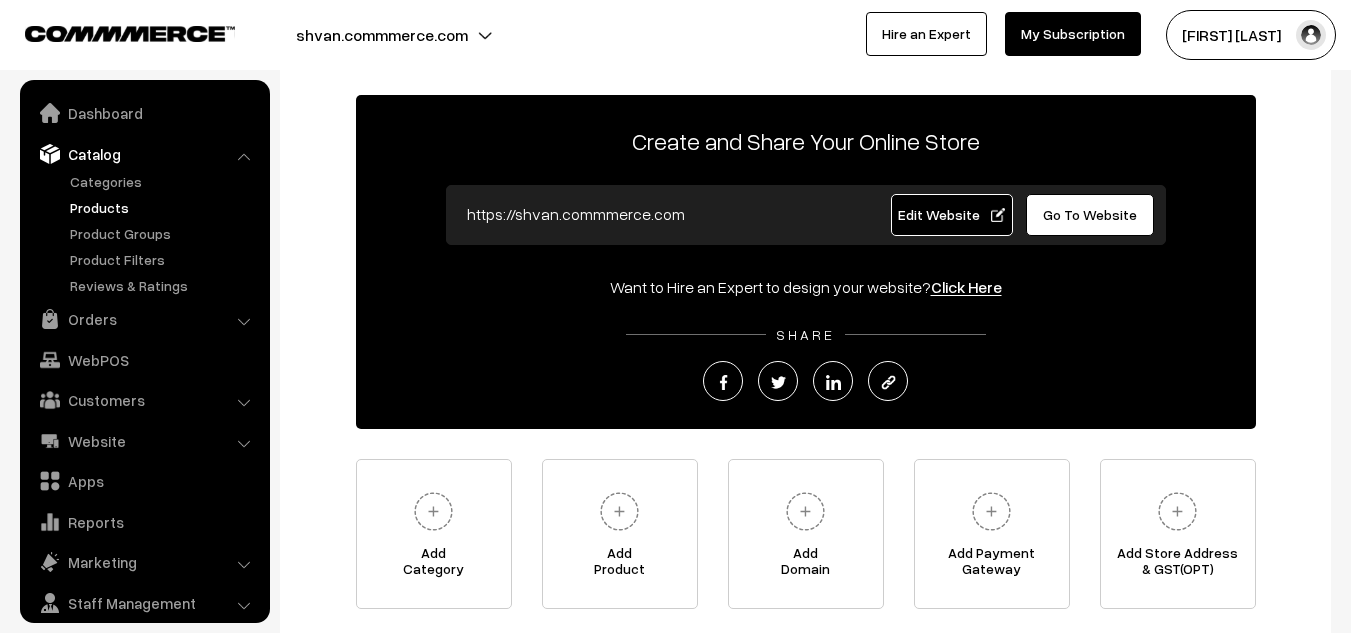 click on "Products" at bounding box center [164, 207] 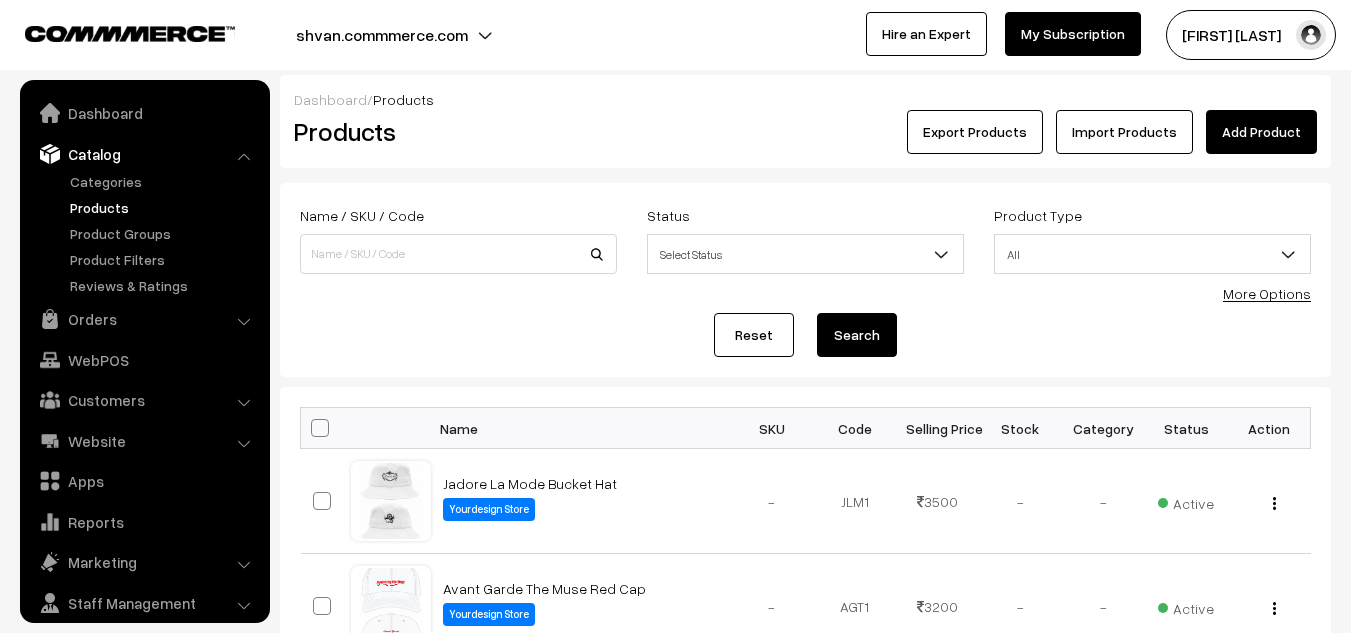 scroll, scrollTop: 0, scrollLeft: 0, axis: both 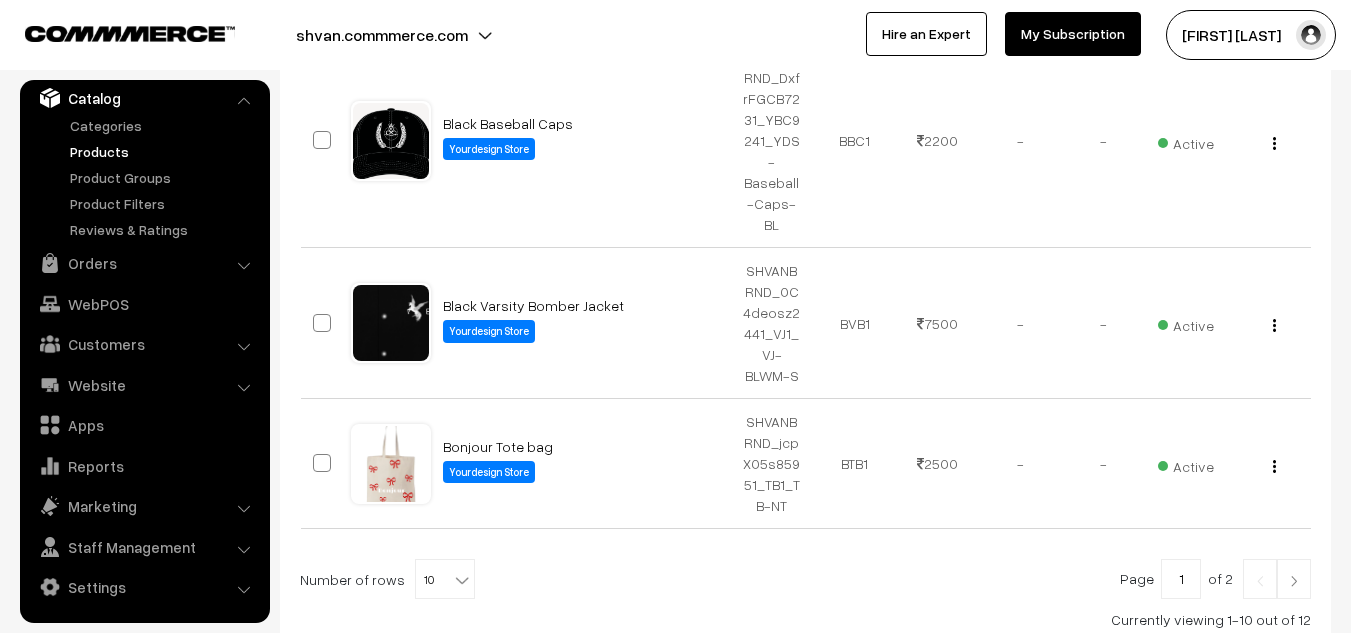 click at bounding box center (1294, 581) 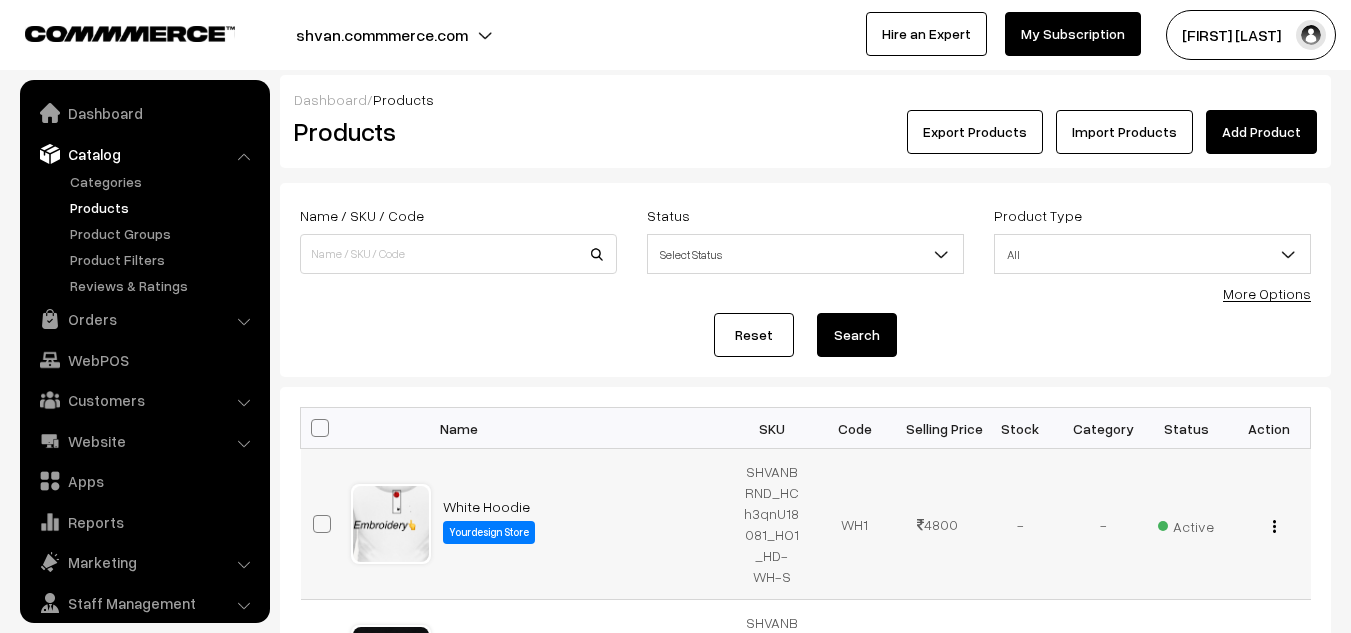 scroll, scrollTop: 0, scrollLeft: 0, axis: both 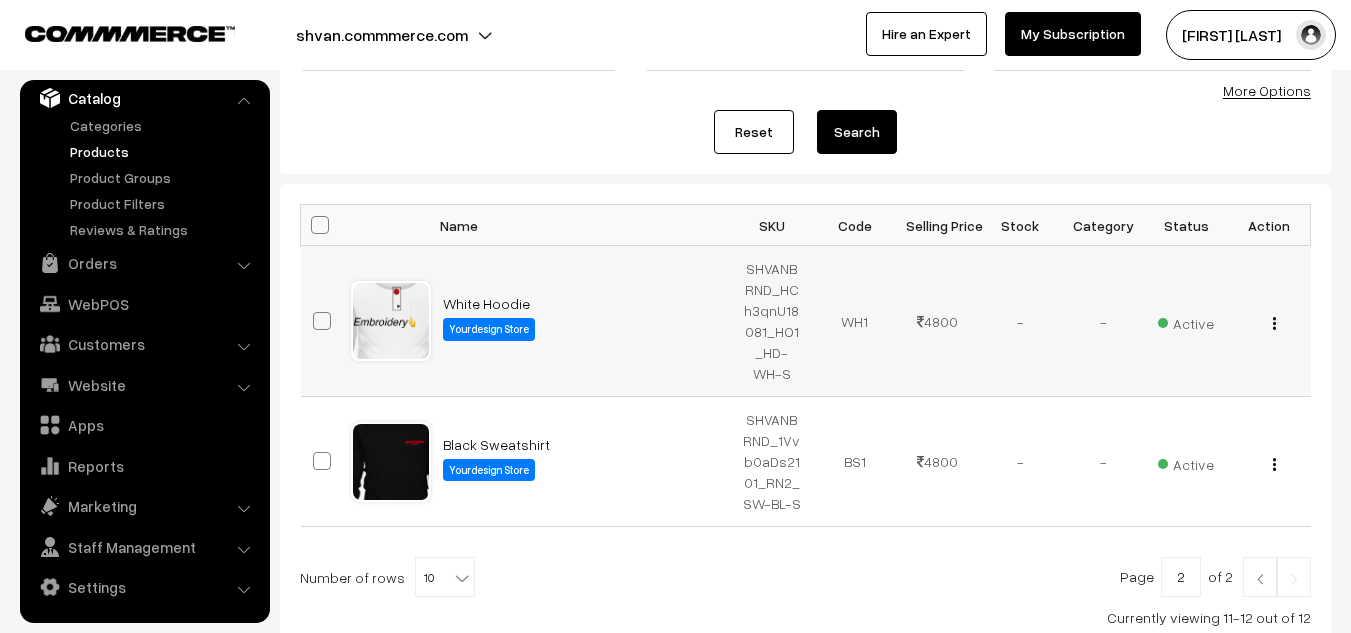 click on "Active" at bounding box center (1186, 321) 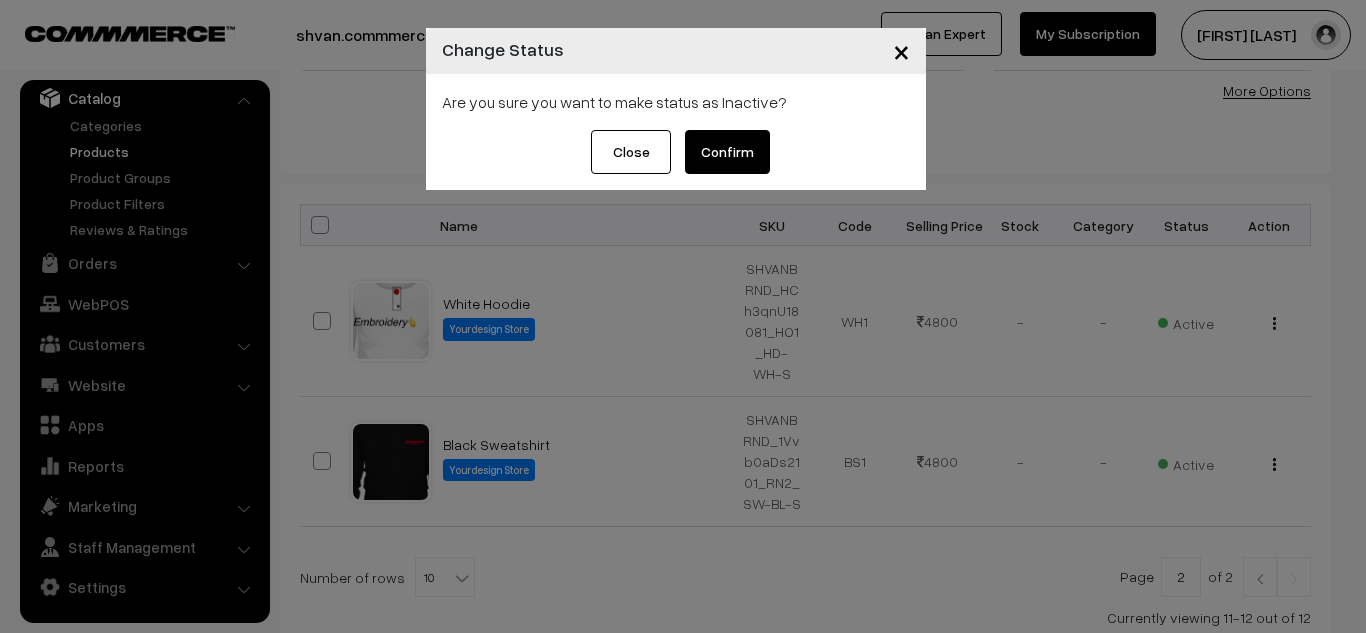 click on "Confirm" at bounding box center [727, 152] 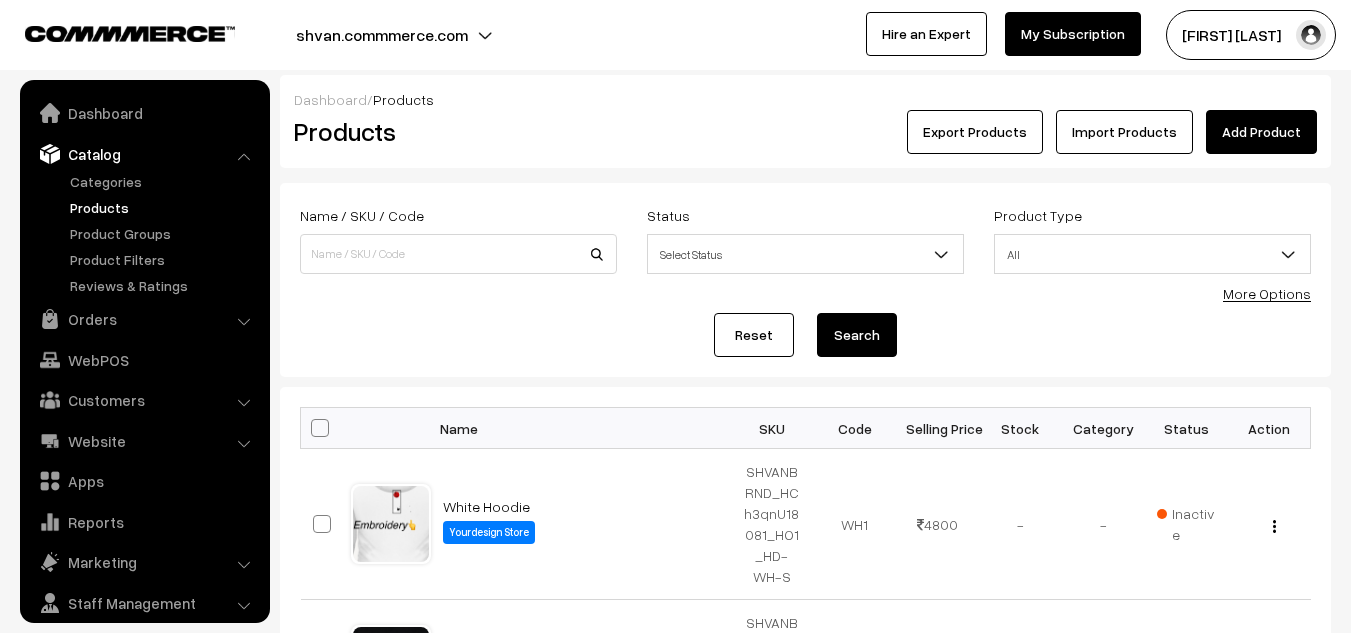 scroll, scrollTop: 203, scrollLeft: 0, axis: vertical 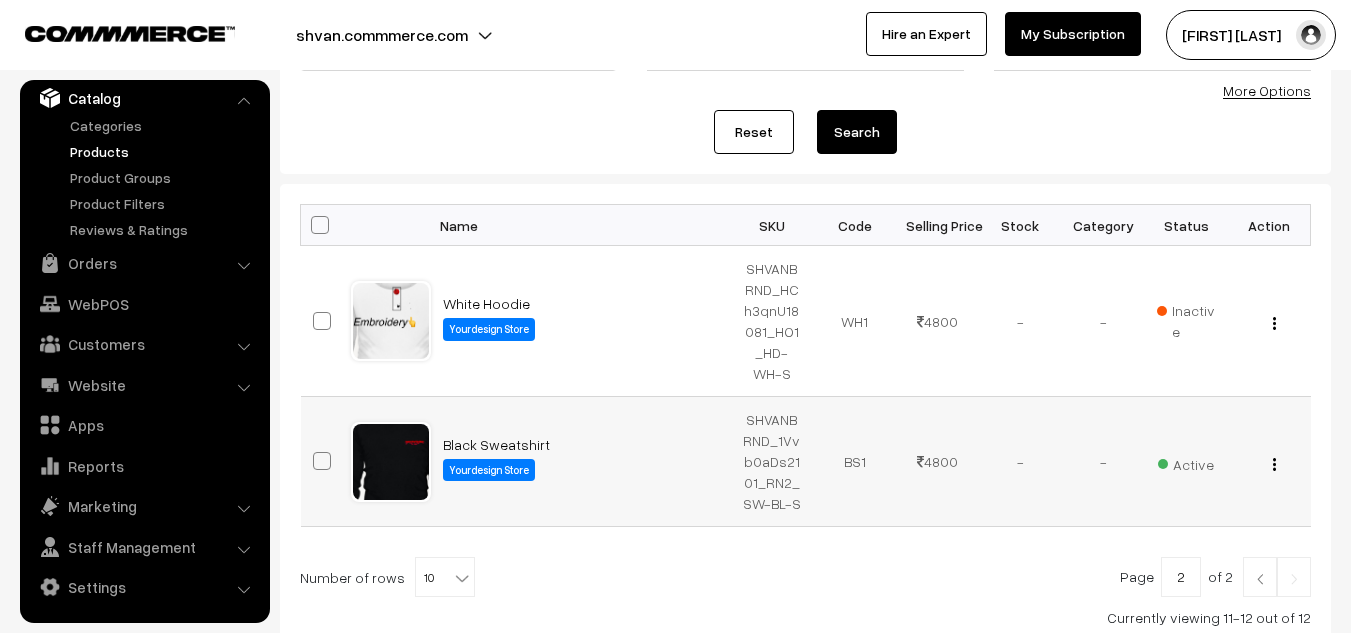 click on "Active" at bounding box center [1186, 462] 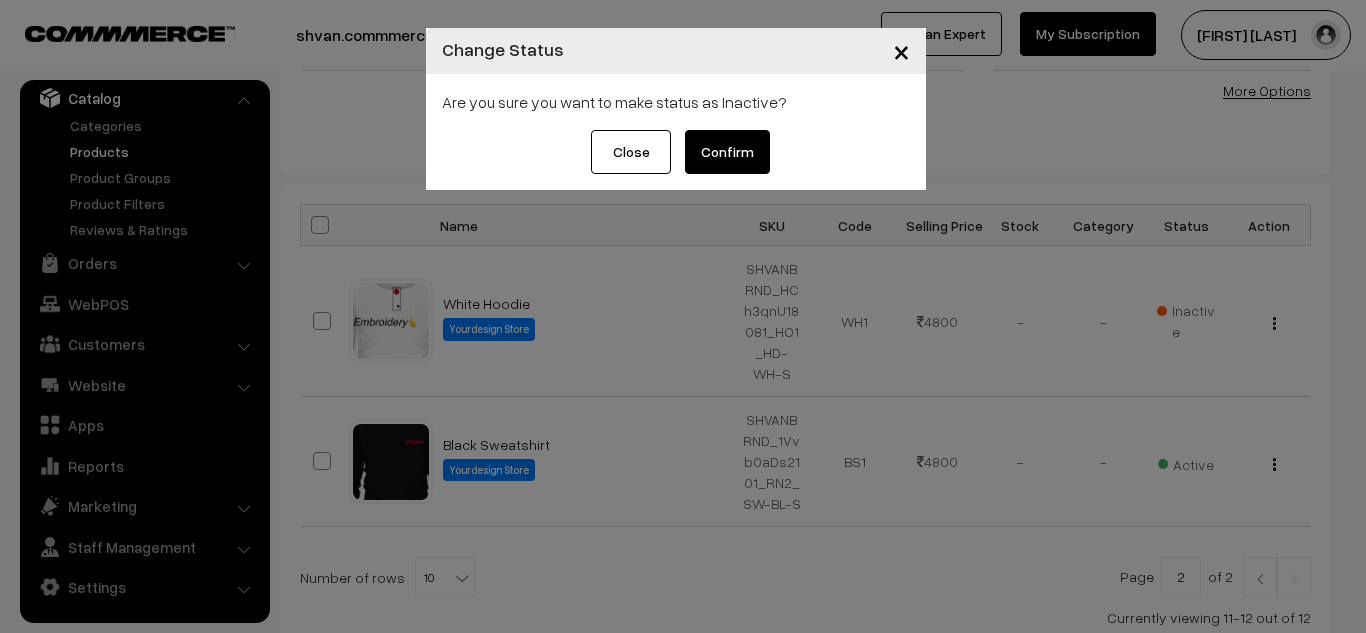 click on "Confirm" at bounding box center (727, 152) 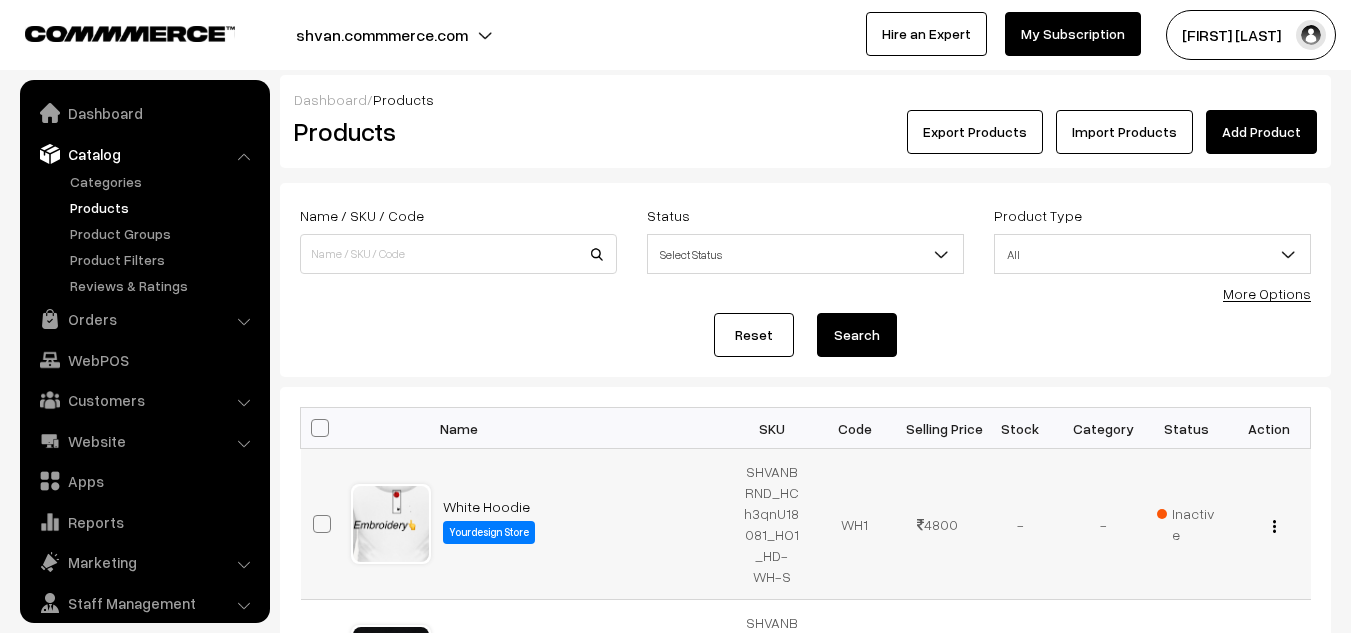 scroll, scrollTop: 203, scrollLeft: 0, axis: vertical 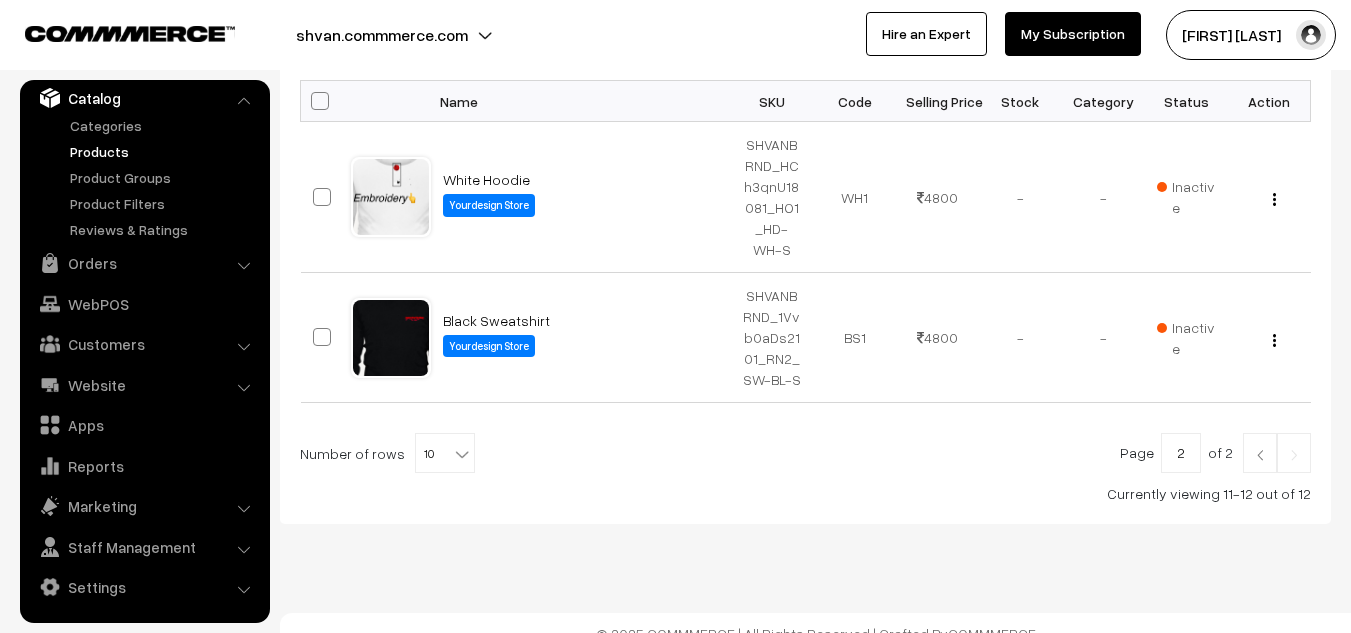 click at bounding box center [1260, 455] 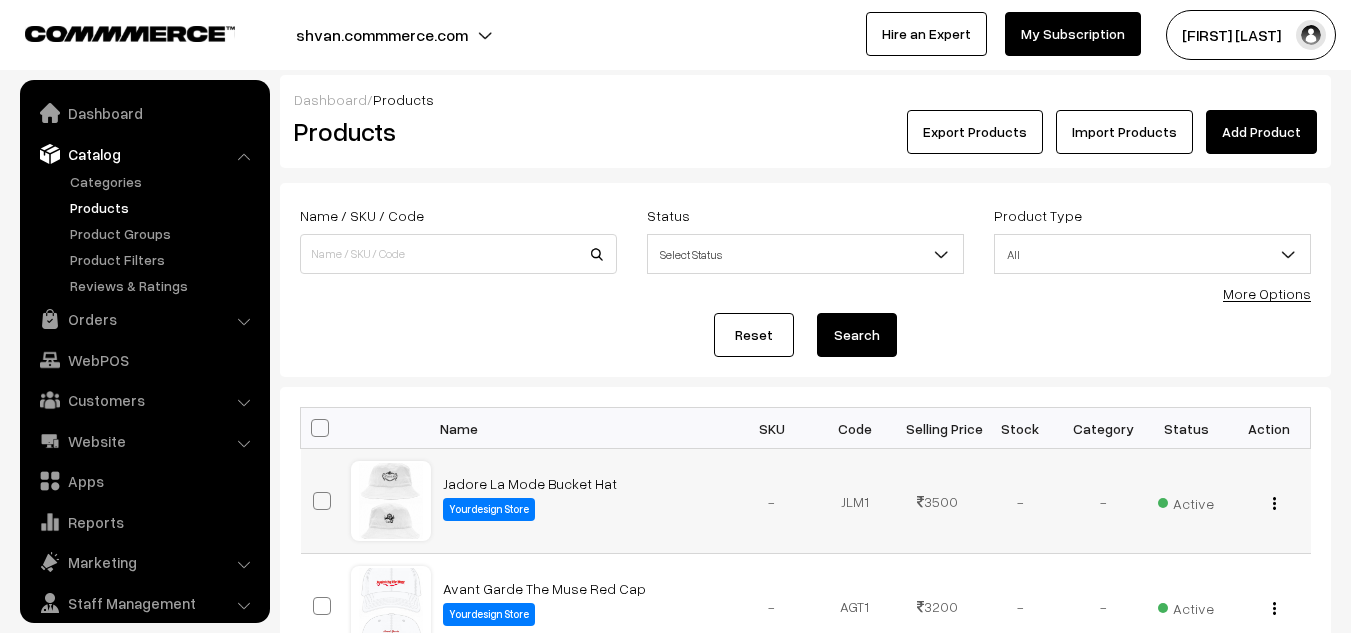 scroll, scrollTop: 0, scrollLeft: 0, axis: both 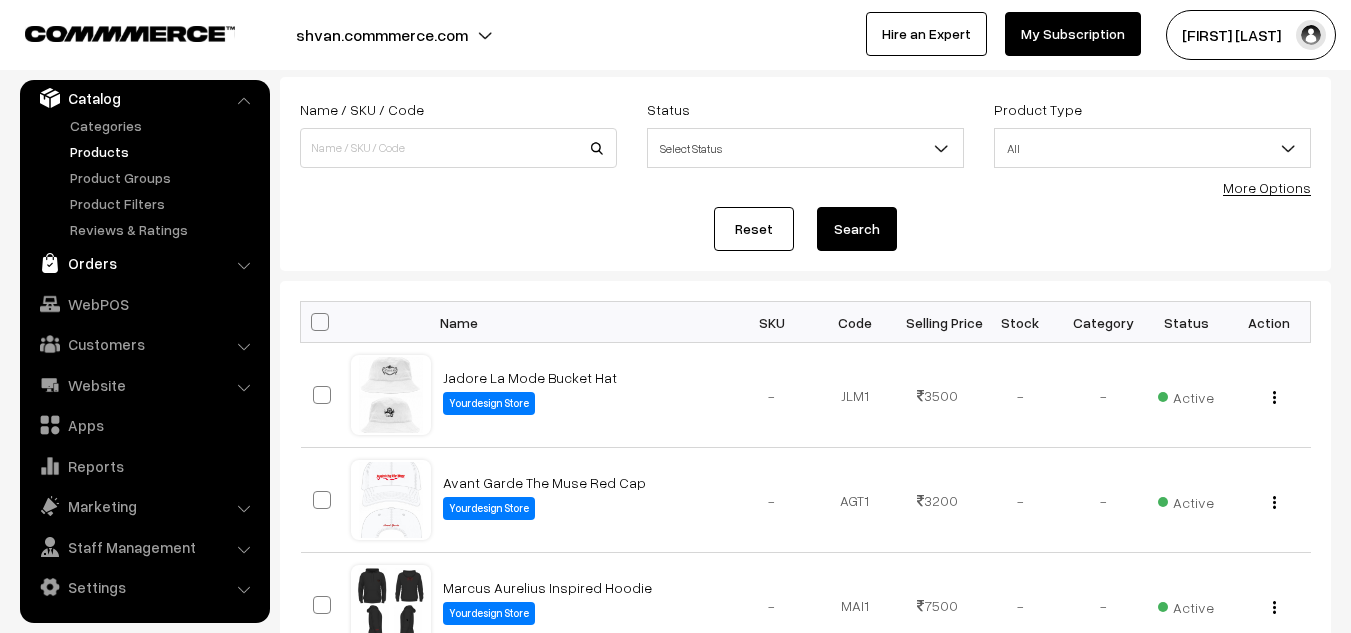 click on "Orders" at bounding box center [144, 263] 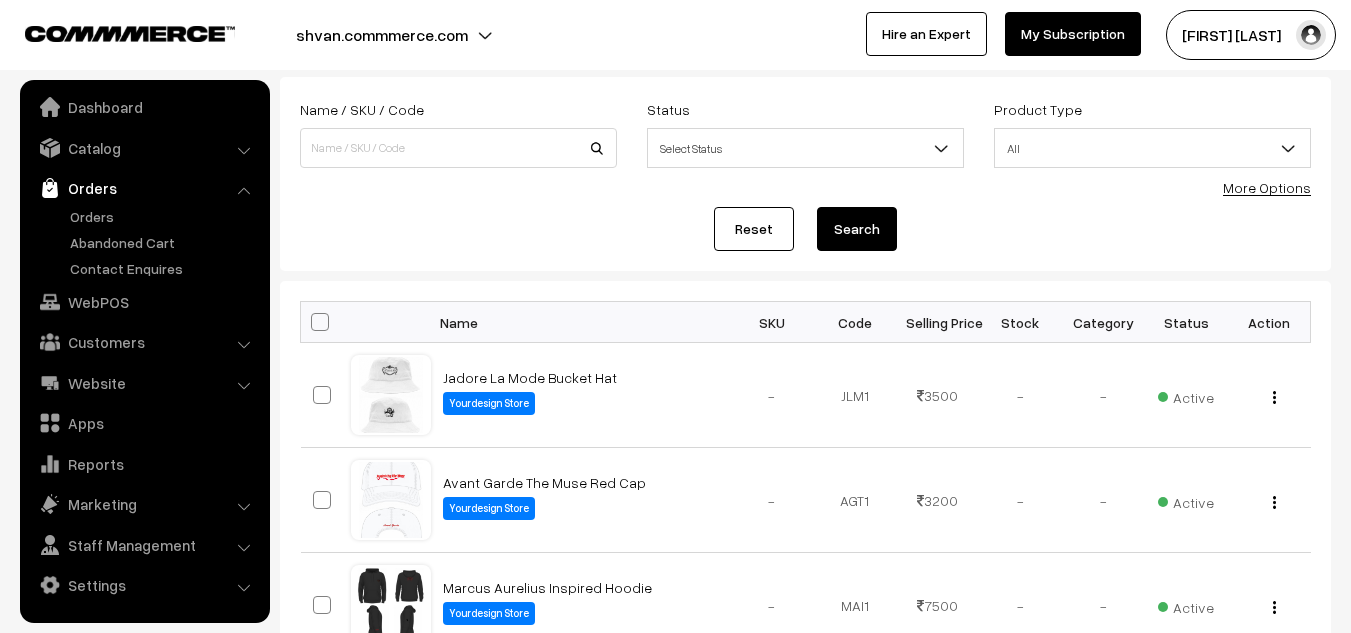 scroll, scrollTop: 6, scrollLeft: 0, axis: vertical 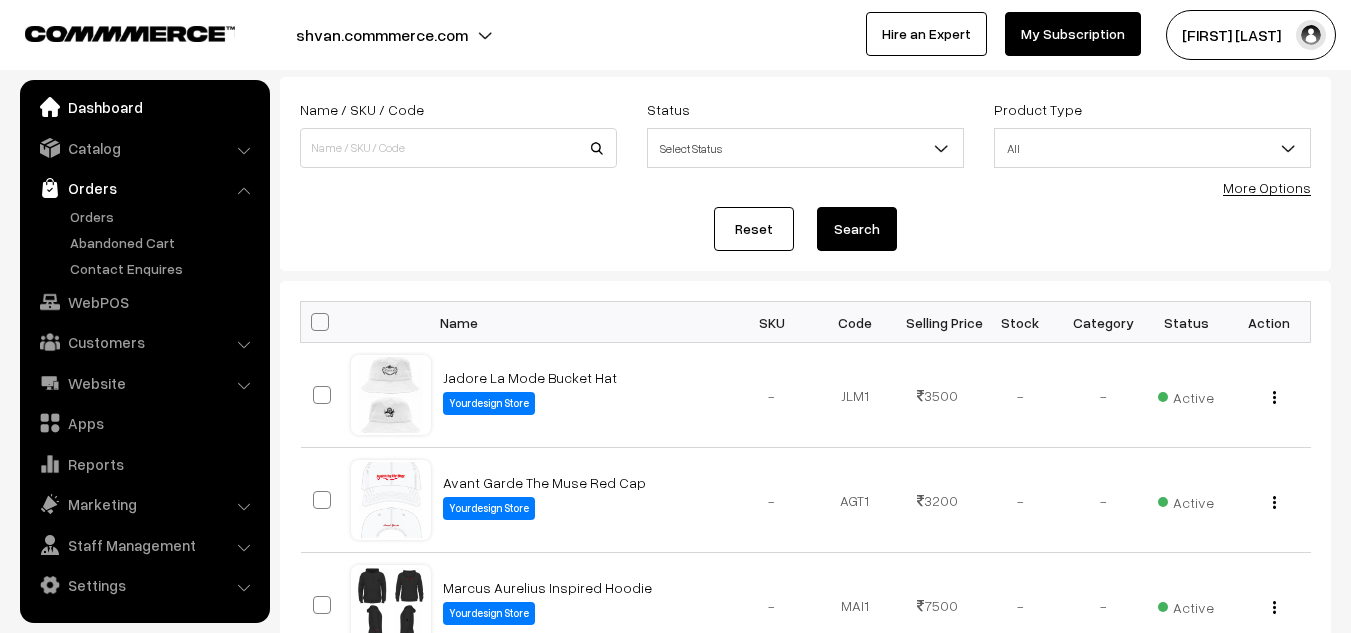 click on "Dashboard" at bounding box center (144, 107) 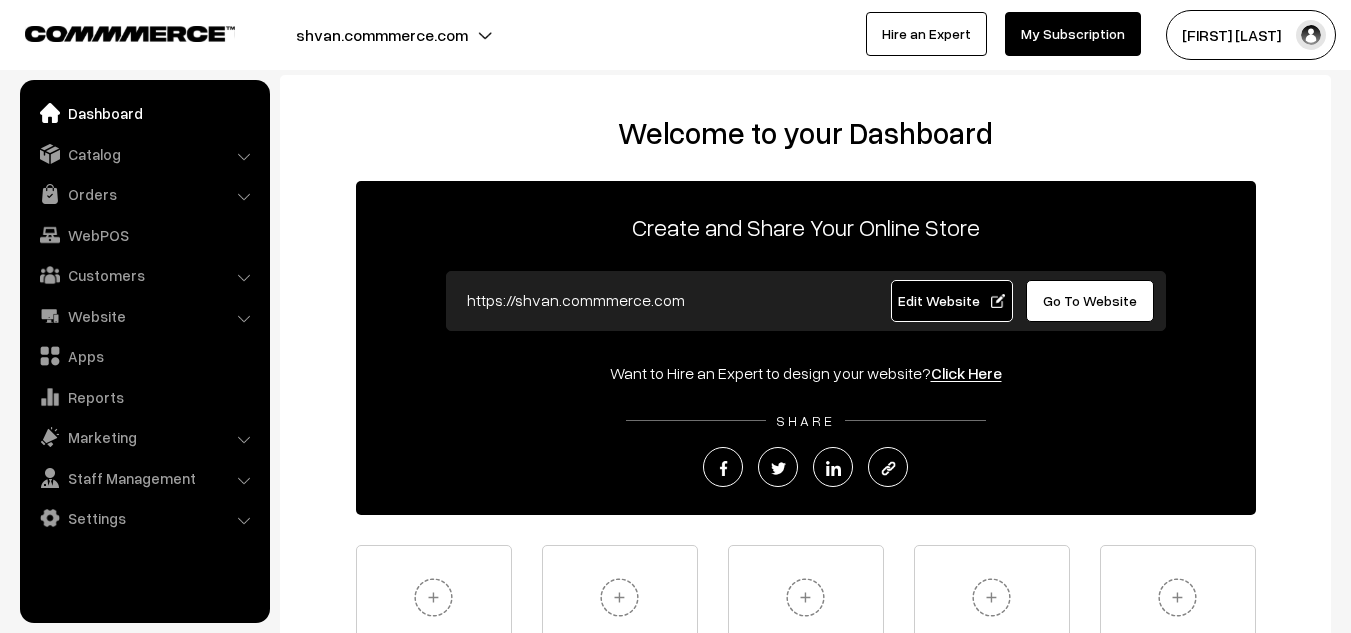 scroll, scrollTop: 0, scrollLeft: 0, axis: both 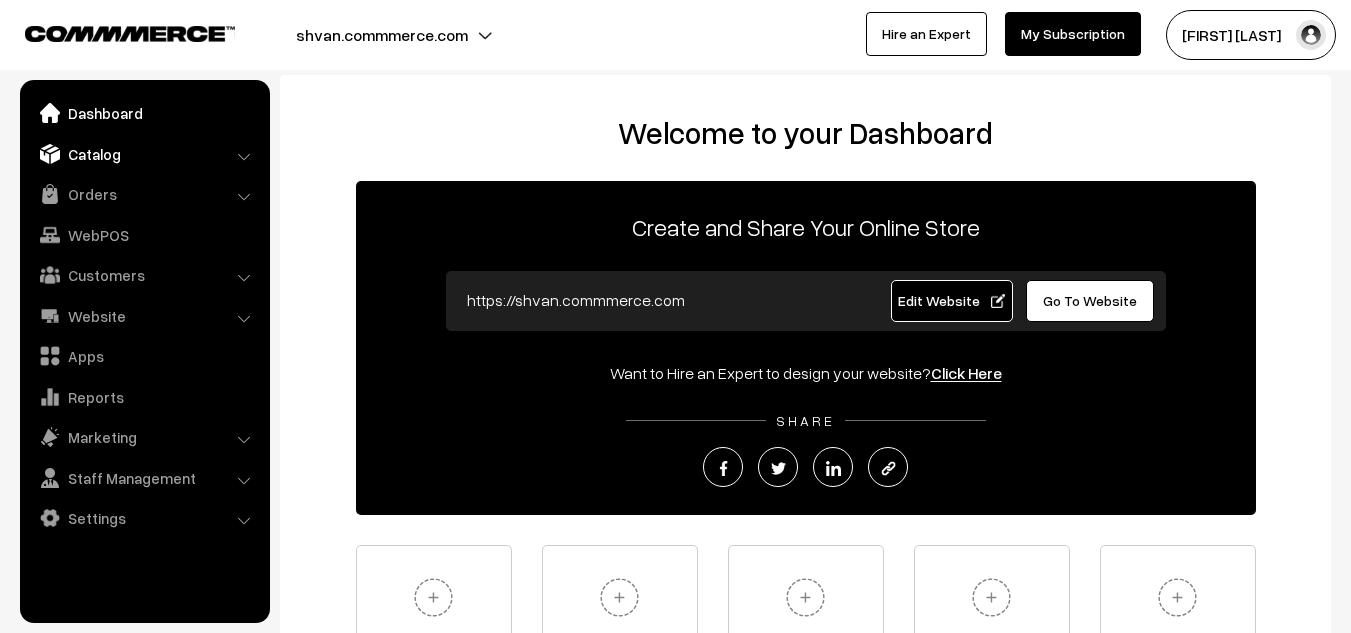 click on "Catalog" at bounding box center [144, 154] 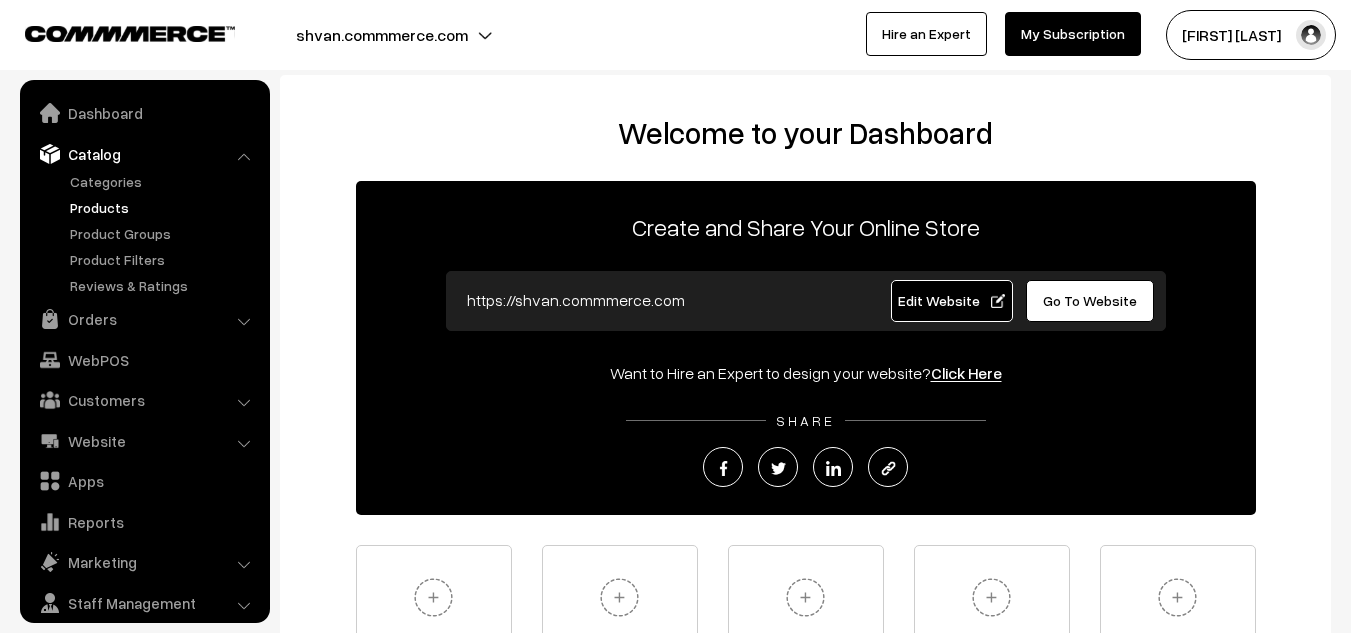 click on "Products" at bounding box center [164, 207] 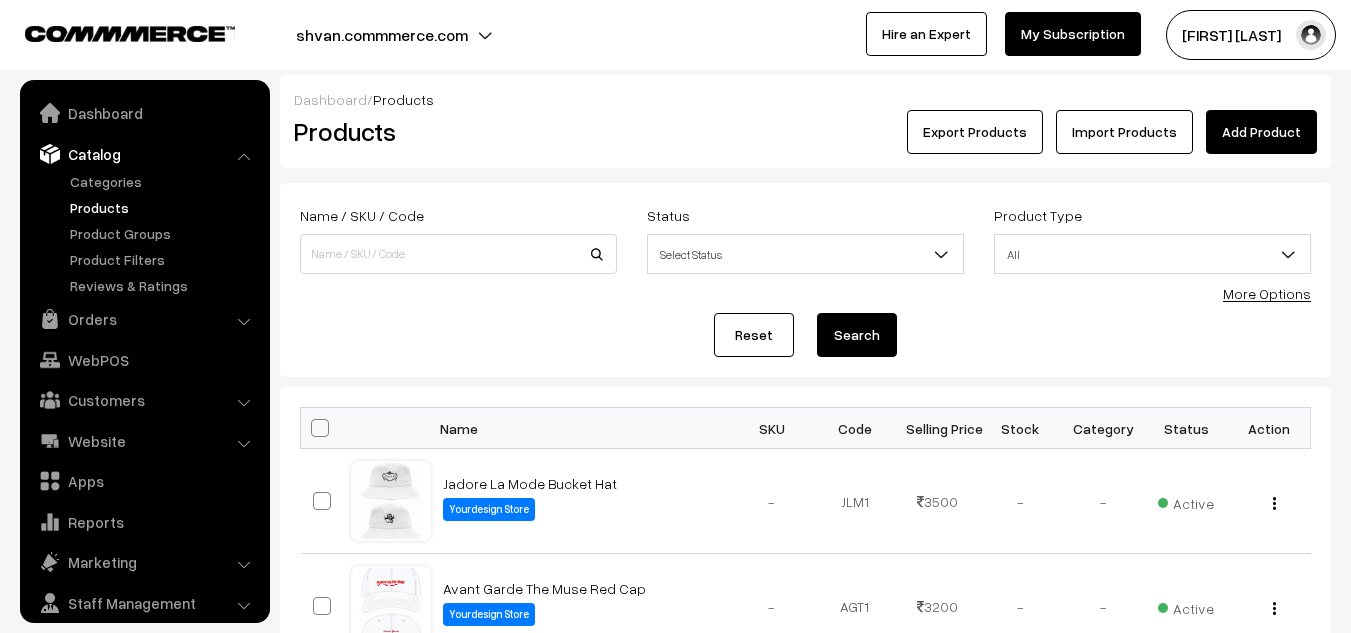 scroll, scrollTop: 0, scrollLeft: 0, axis: both 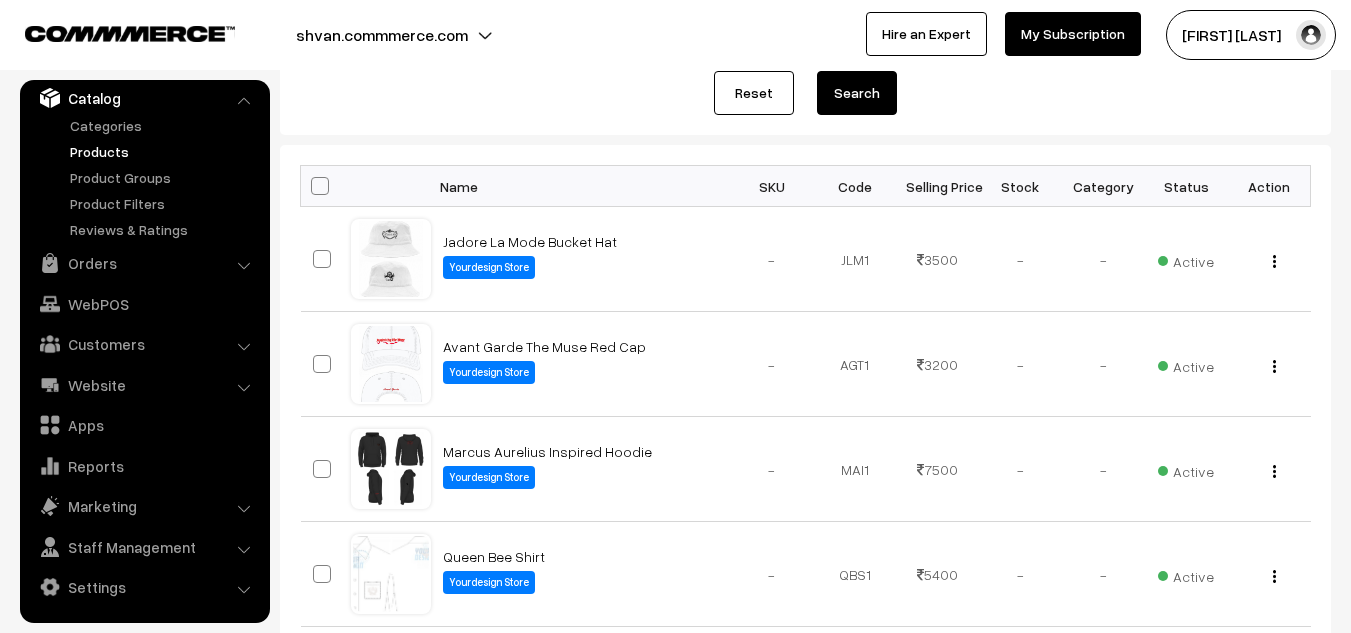 click on "Category" at bounding box center (1103, 186) 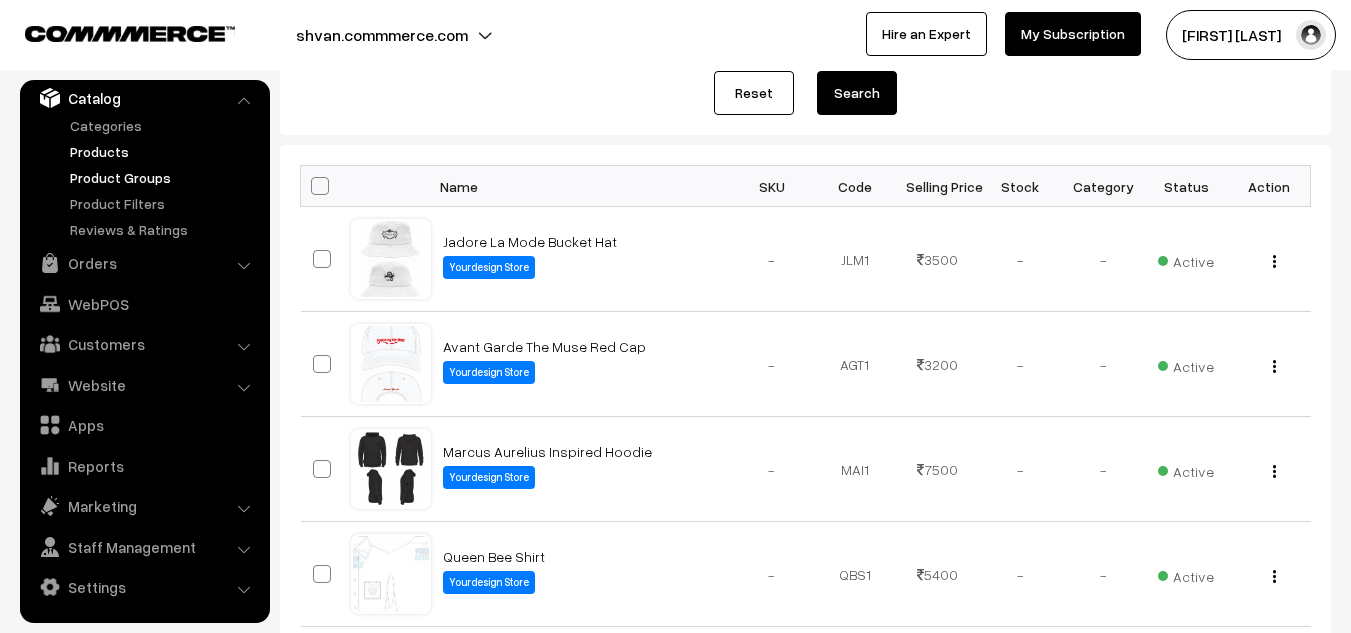 click on "Product Groups" at bounding box center [164, 177] 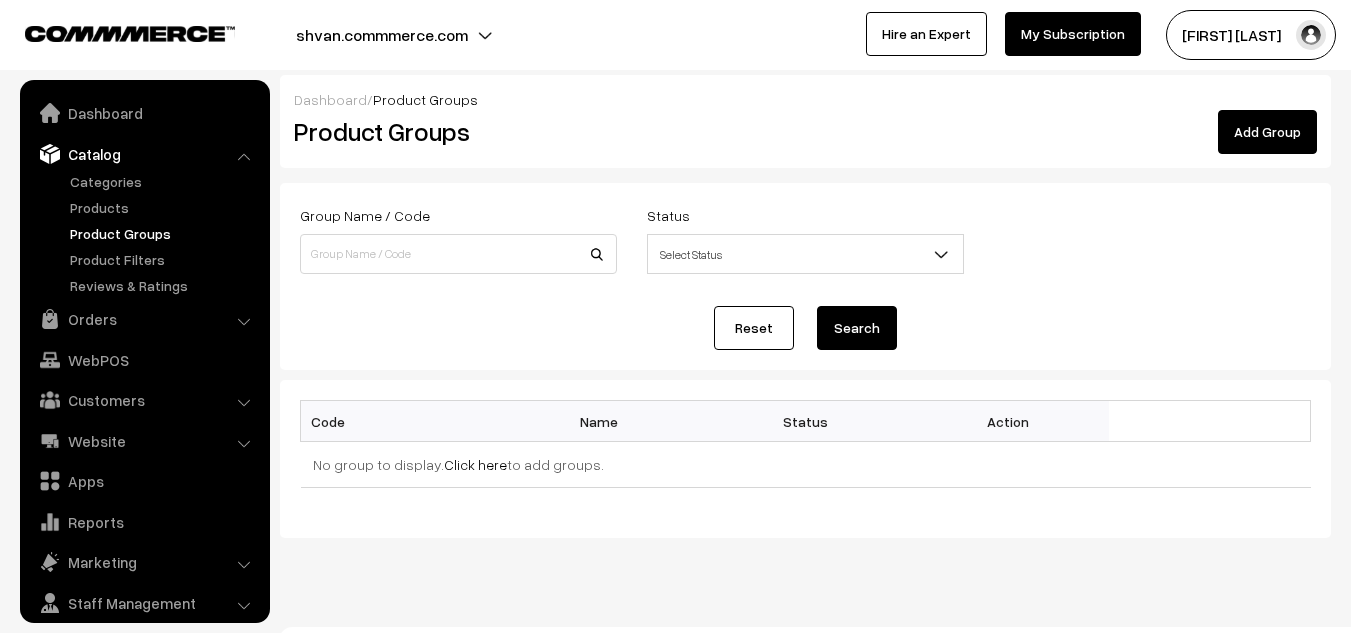 scroll, scrollTop: 0, scrollLeft: 0, axis: both 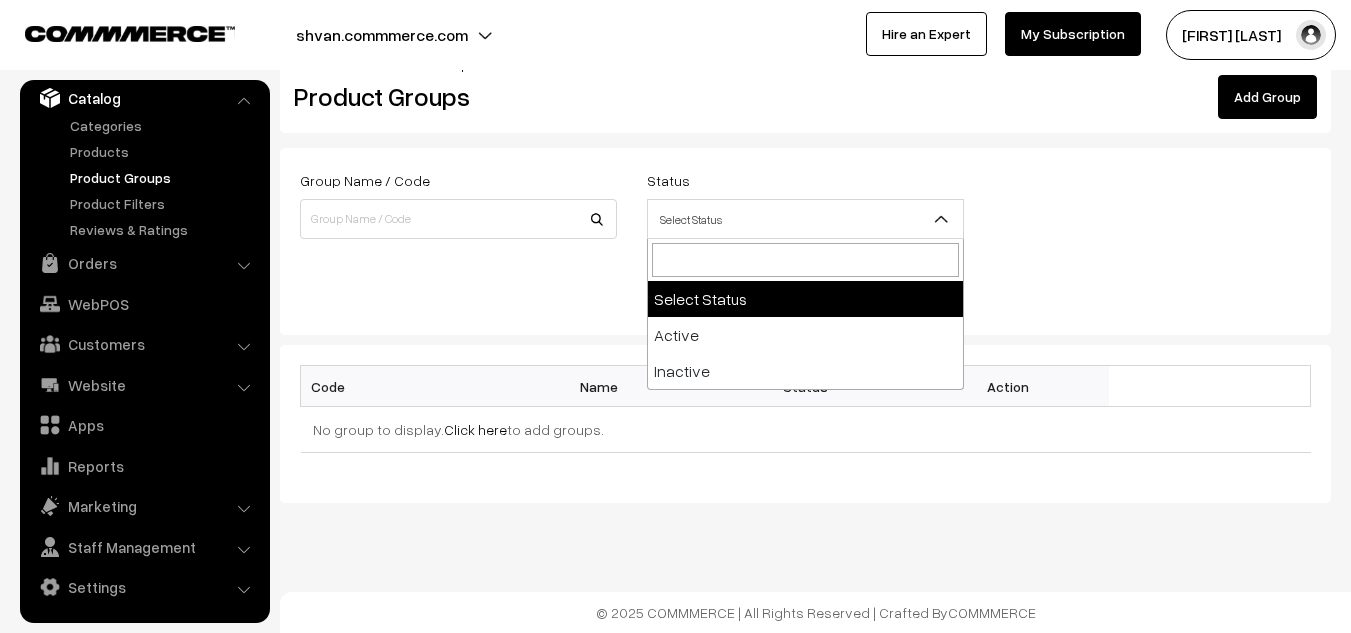 click on "Select Status" at bounding box center [805, 219] 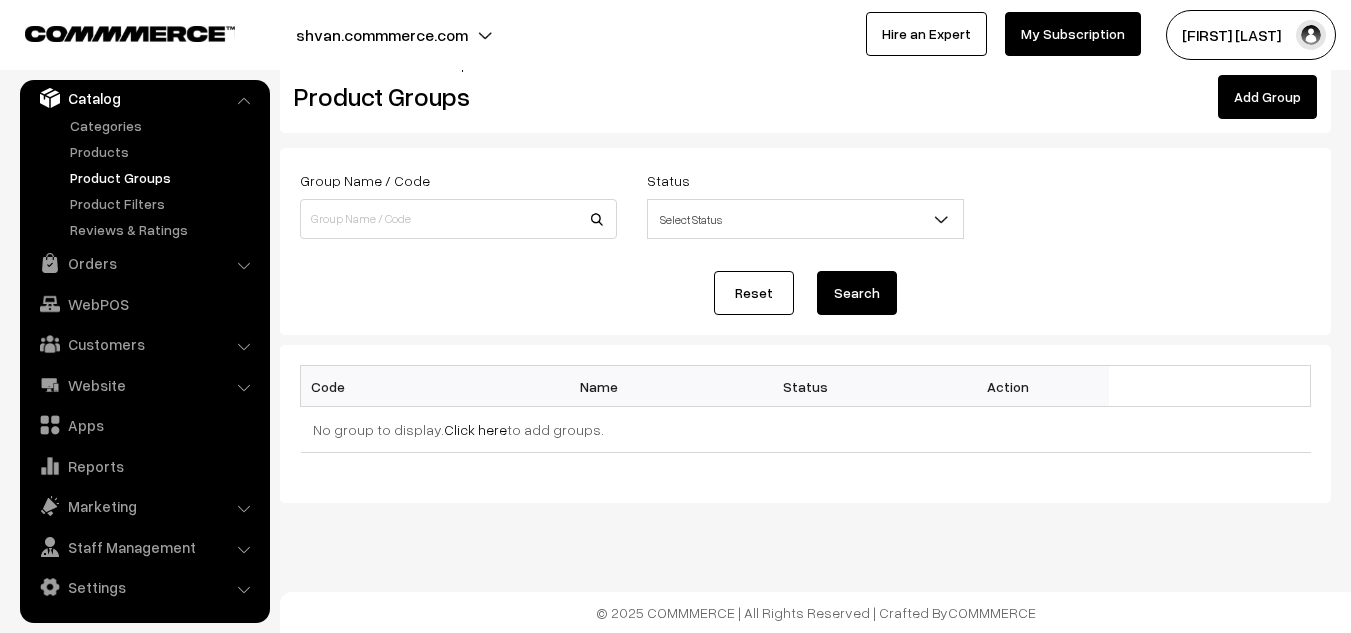 click on "Select Status" at bounding box center [805, 219] 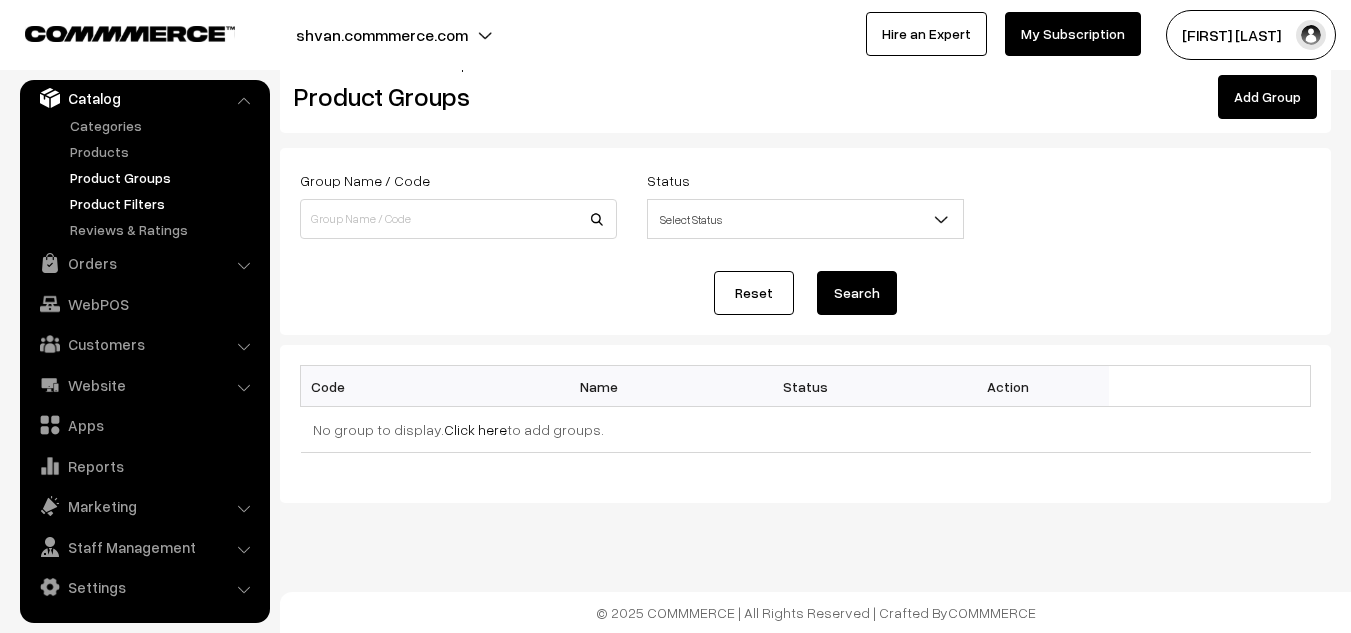 click on "Product Filters" at bounding box center (164, 203) 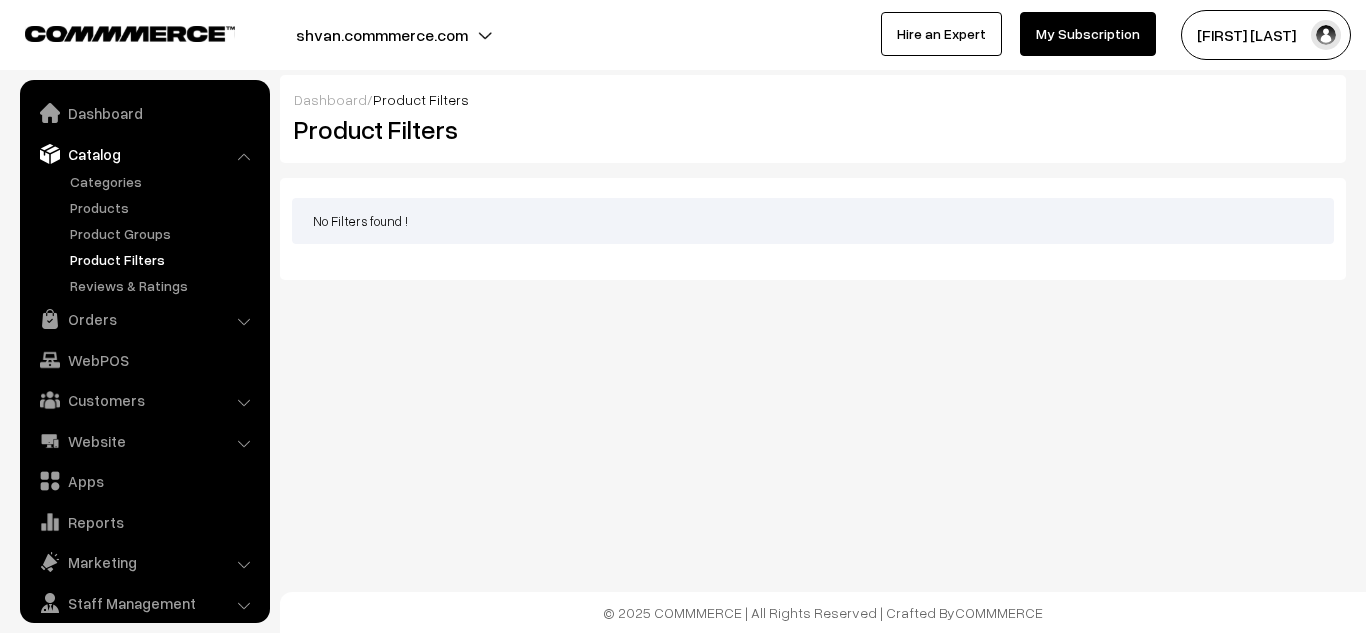 scroll, scrollTop: 0, scrollLeft: 0, axis: both 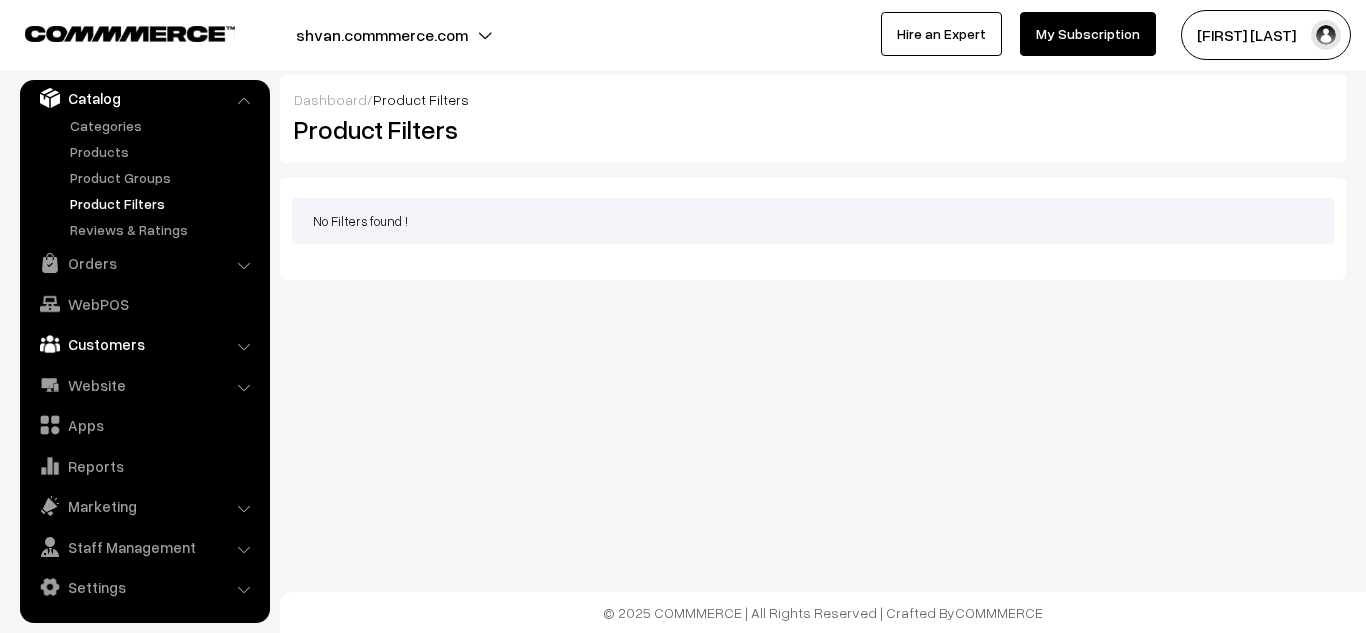 click on "Customers" at bounding box center [144, 344] 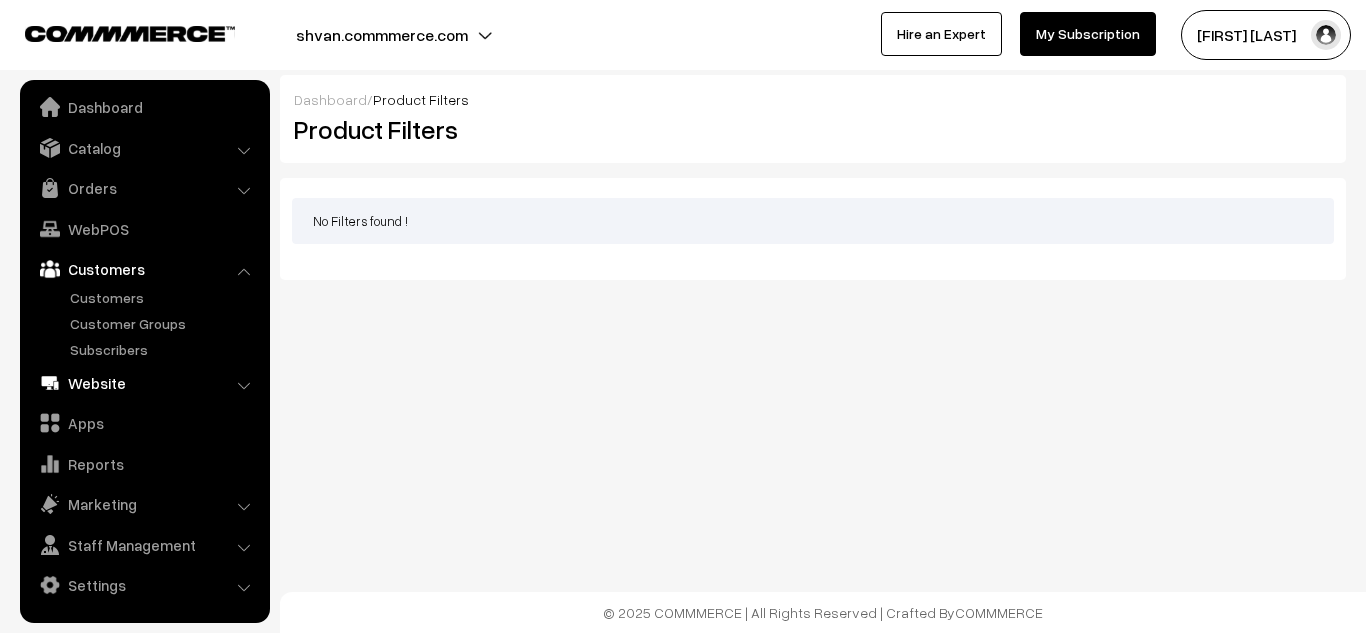 click on "Website" at bounding box center (144, 383) 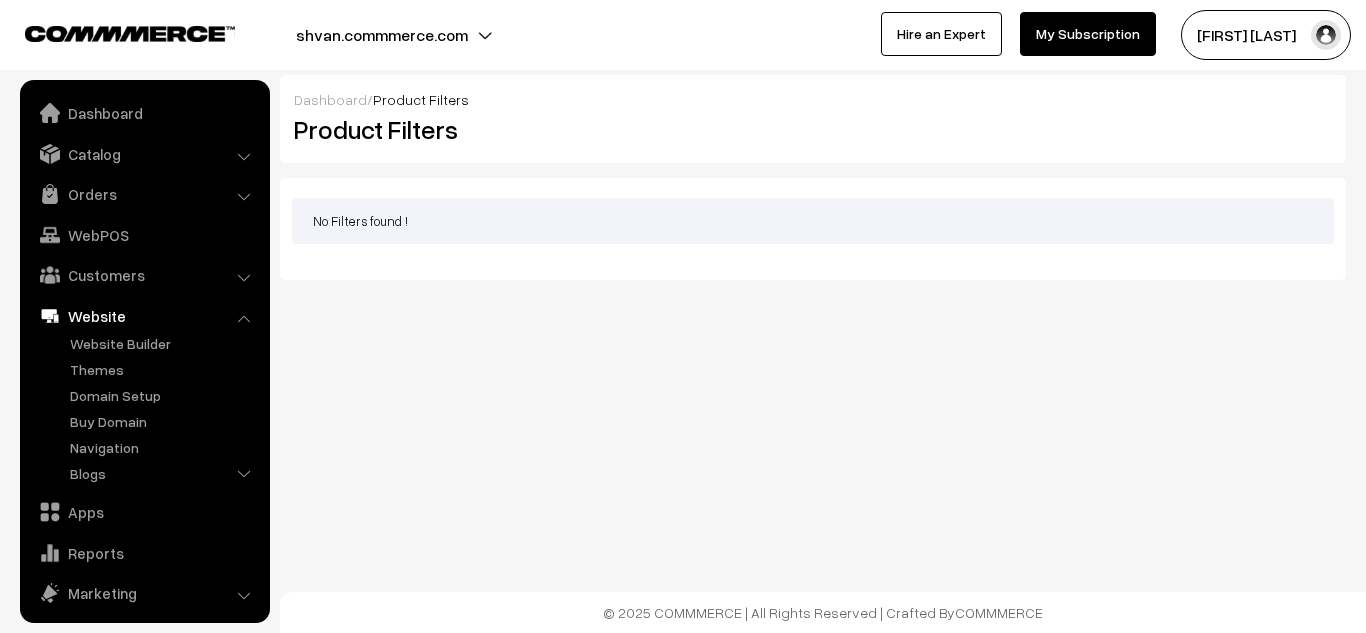 scroll, scrollTop: 89, scrollLeft: 0, axis: vertical 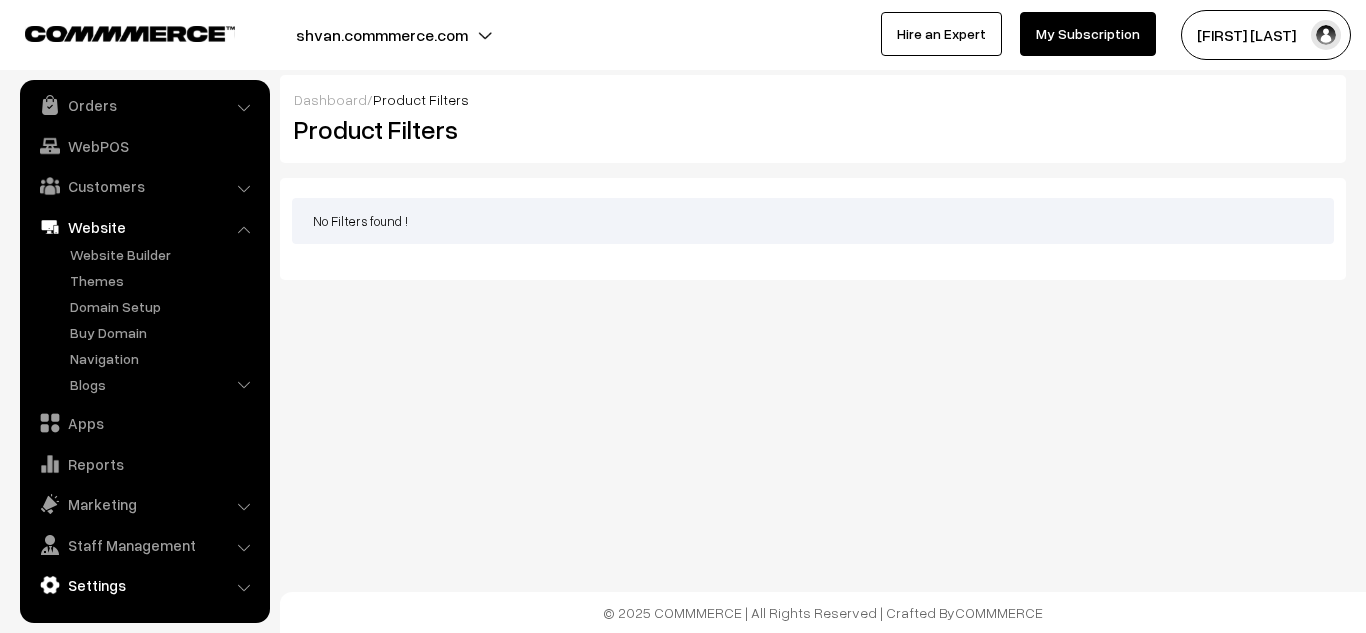 click on "Settings" at bounding box center (144, 585) 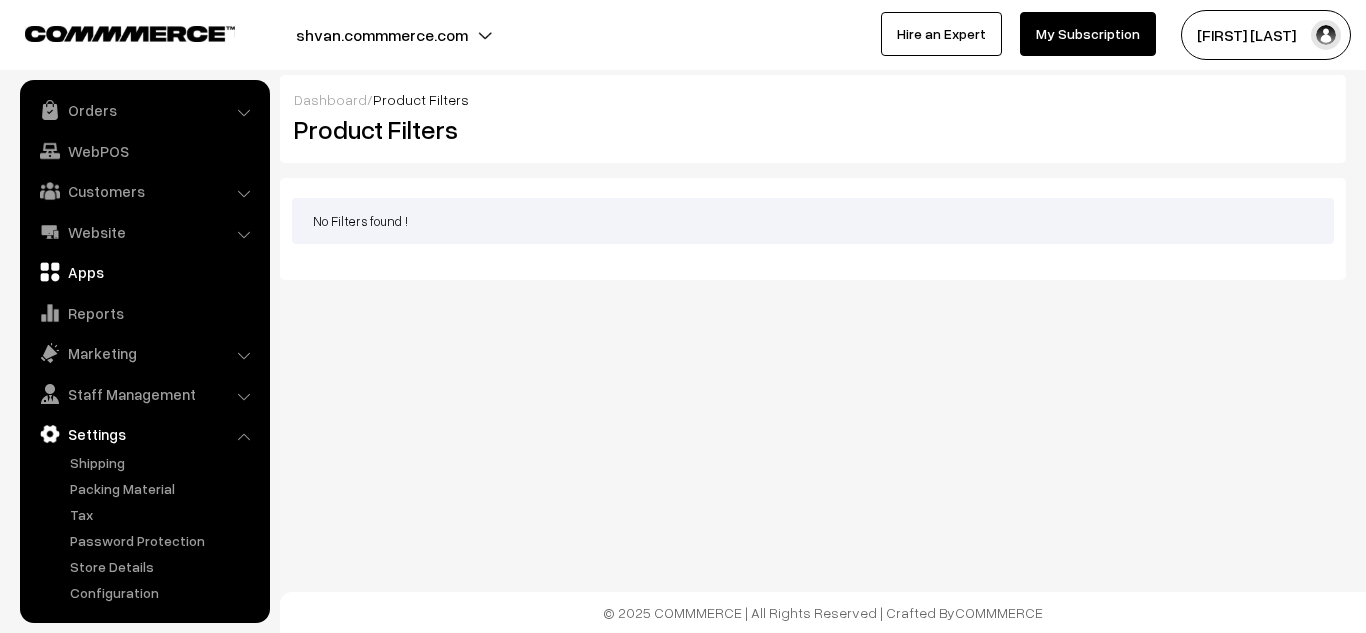 scroll, scrollTop: 0, scrollLeft: 0, axis: both 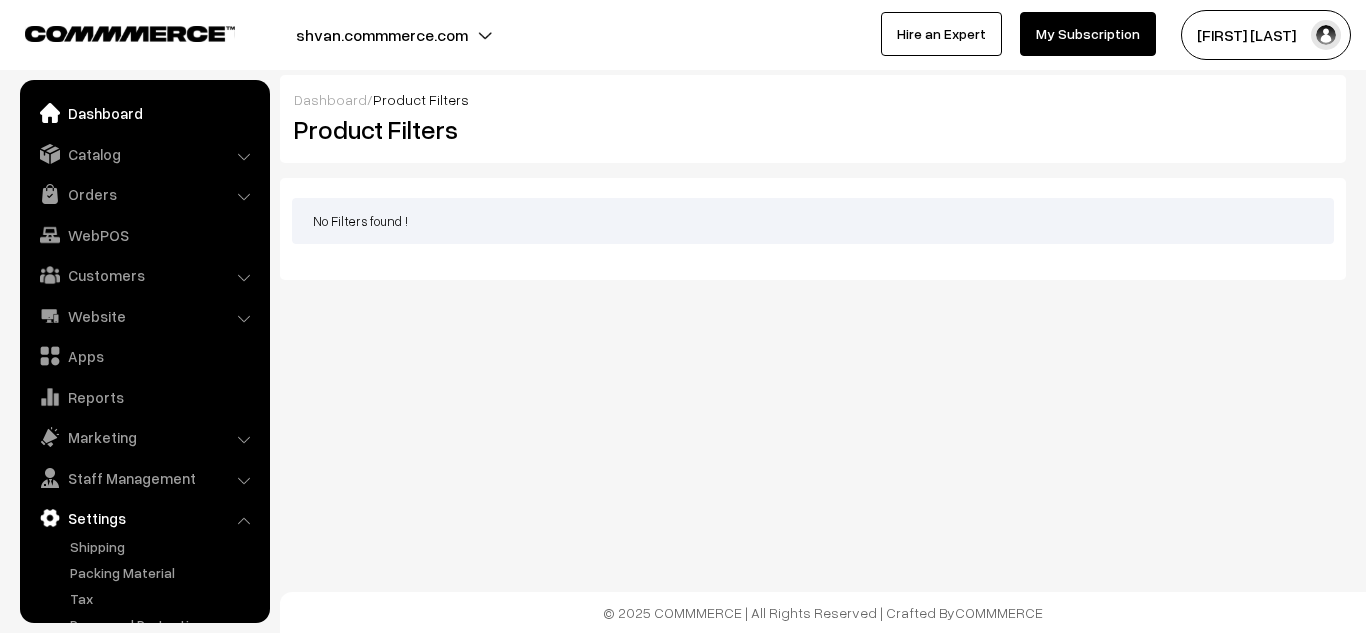 click on "Dashboard" at bounding box center (144, 113) 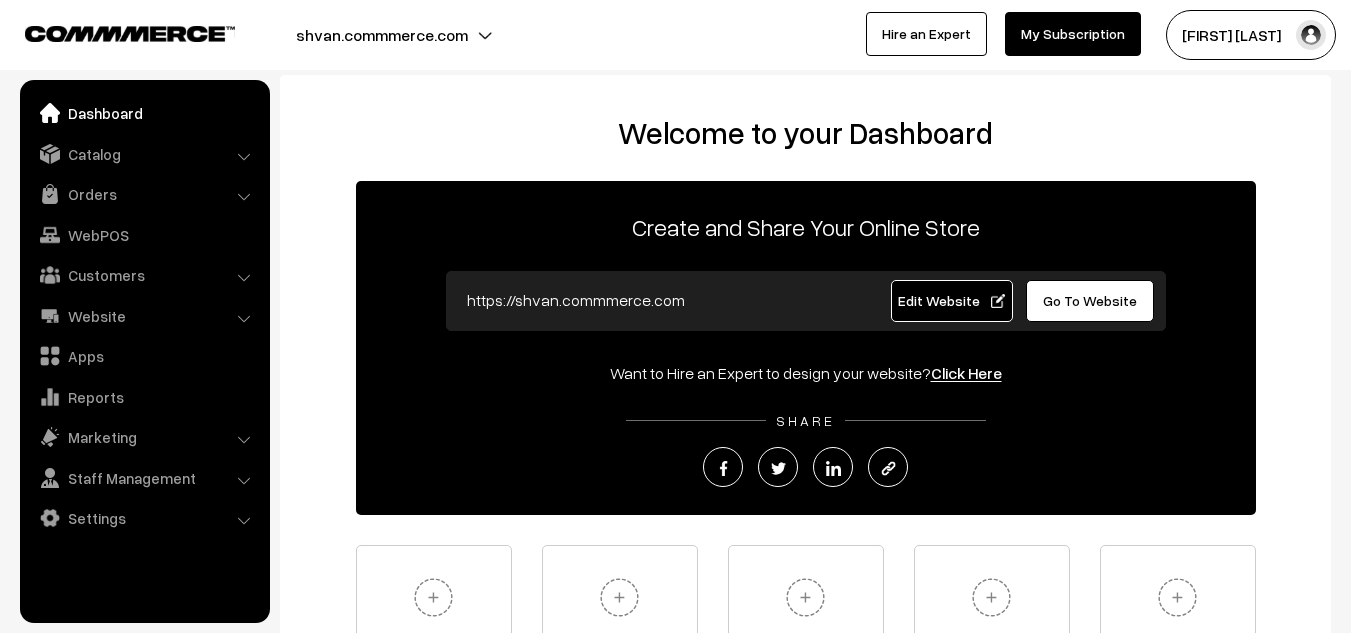 scroll, scrollTop: 0, scrollLeft: 0, axis: both 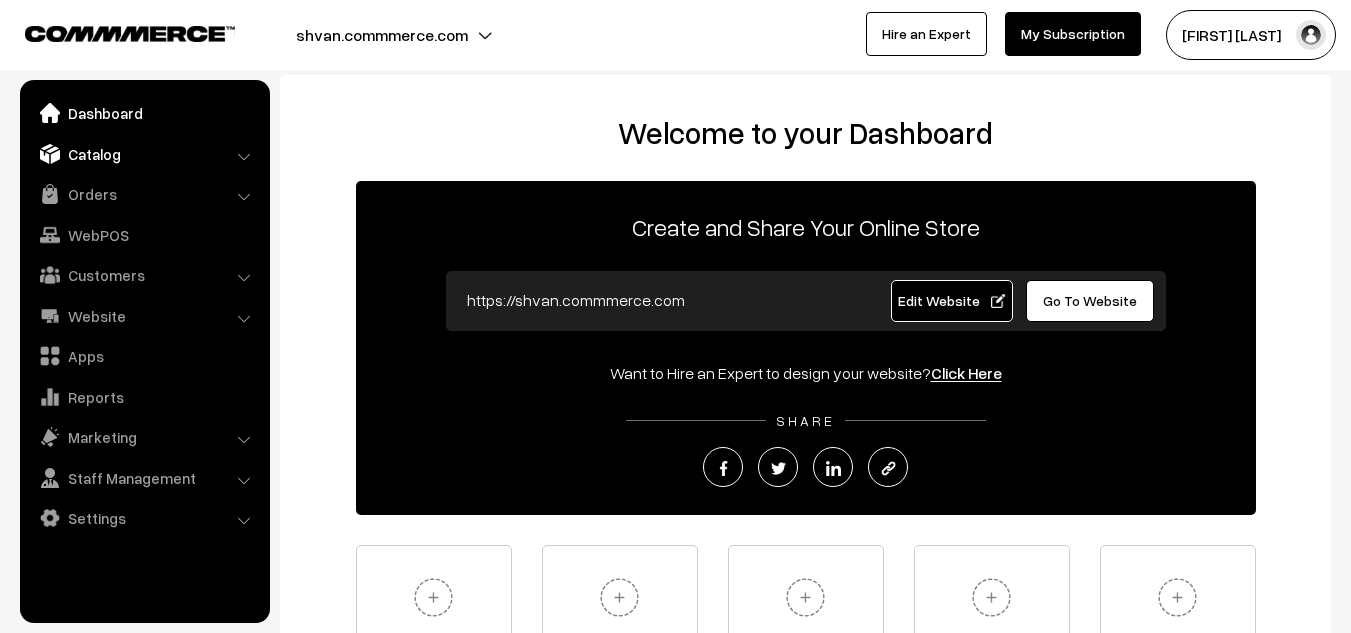 click on "Catalog" at bounding box center (144, 154) 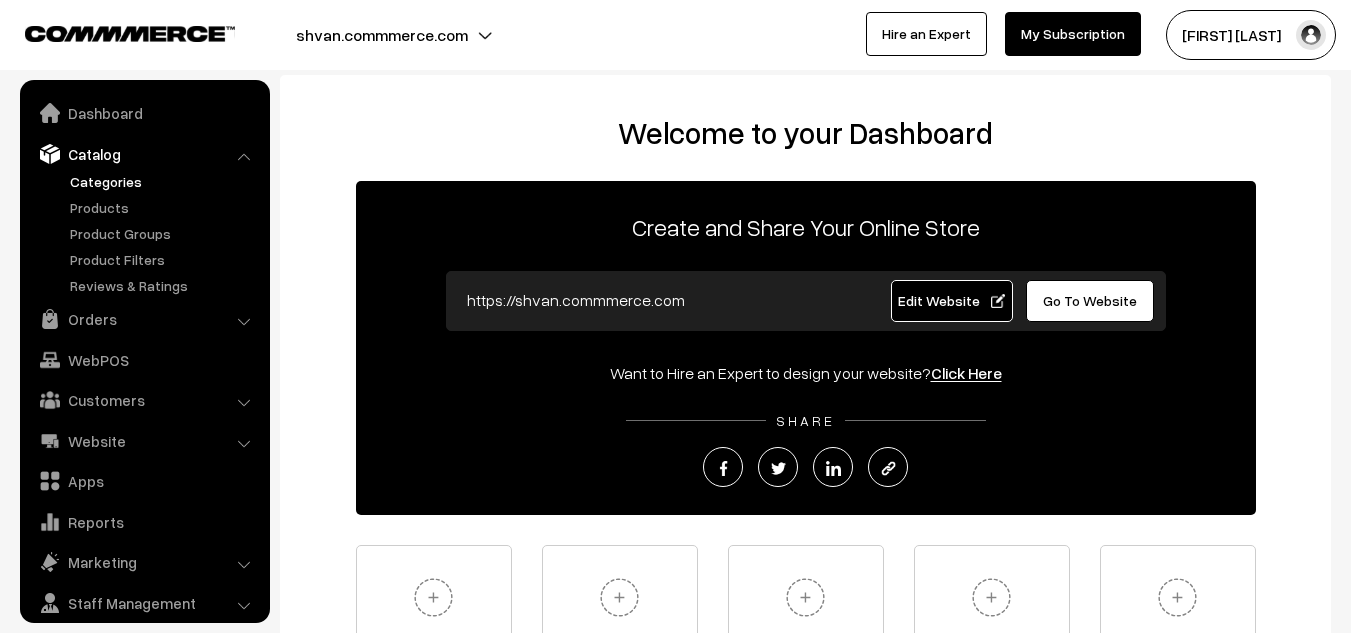 click on "Categories" at bounding box center (164, 181) 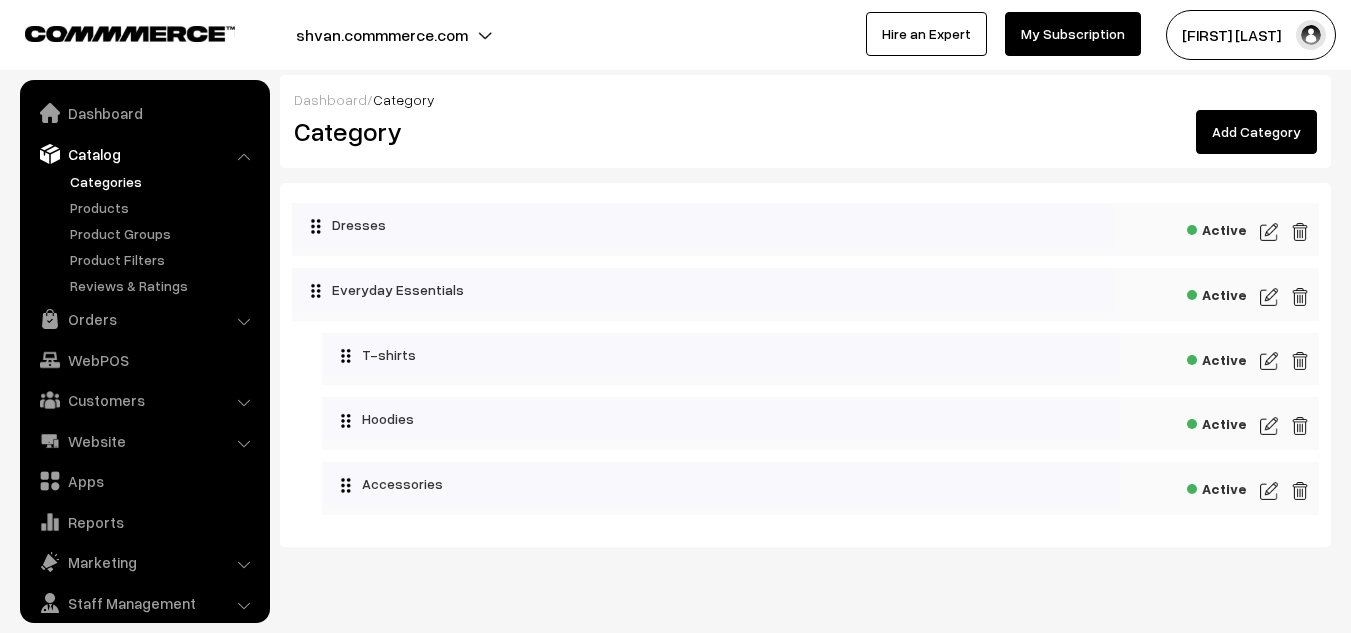 scroll, scrollTop: 0, scrollLeft: 0, axis: both 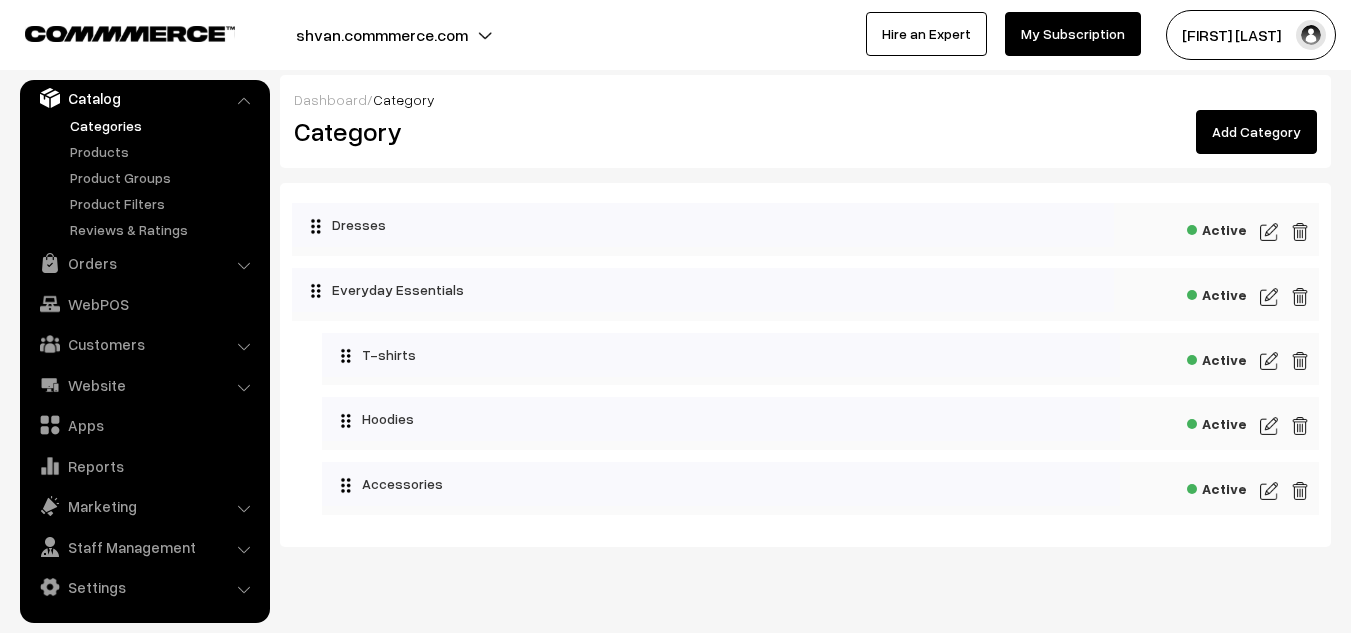 click at bounding box center (1269, 232) 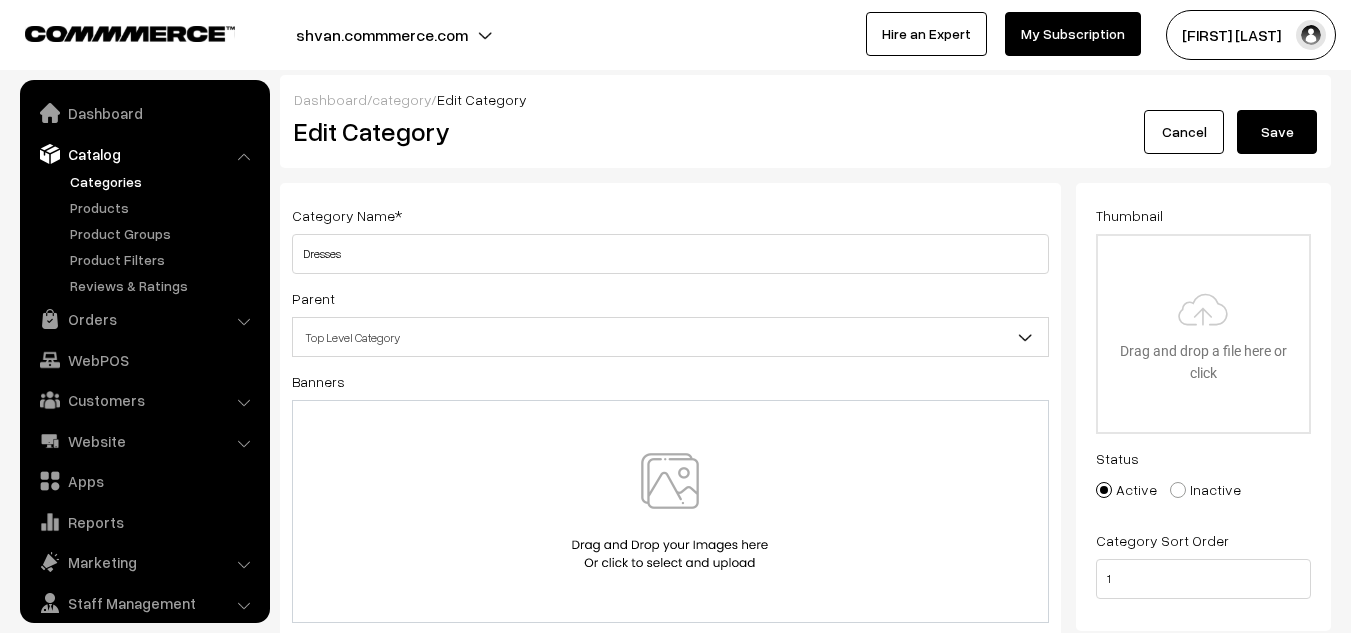 scroll, scrollTop: 0, scrollLeft: 0, axis: both 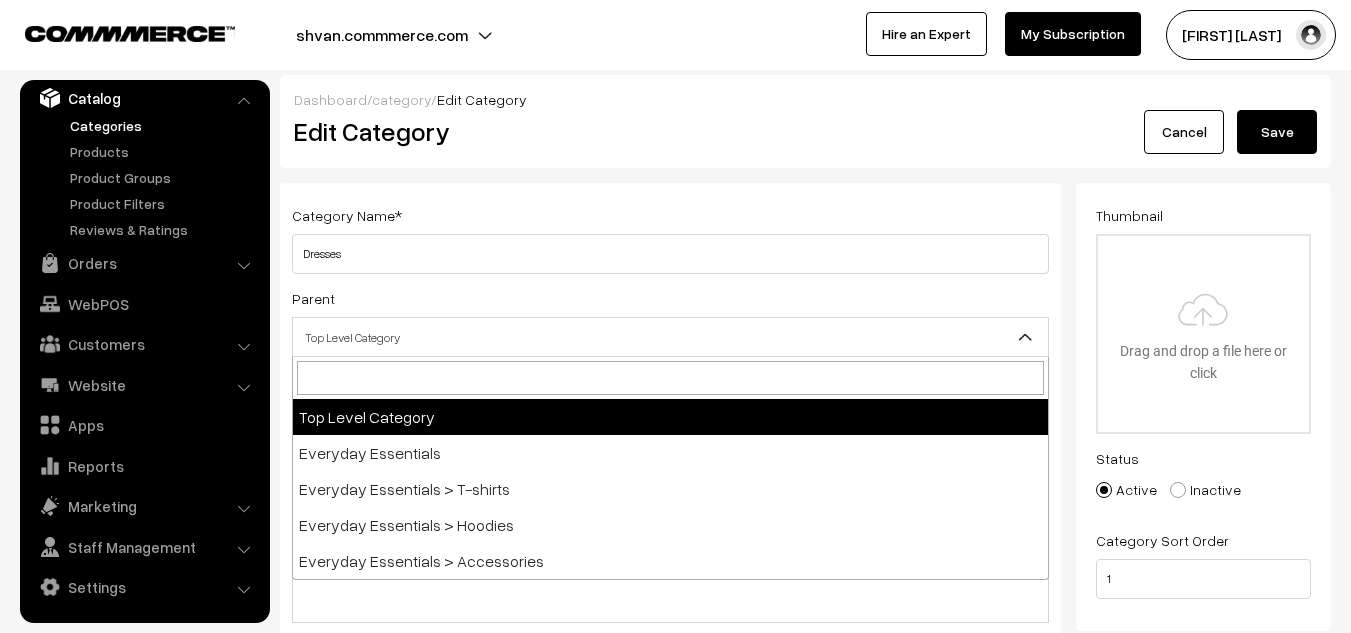 click on "Top Level Category" at bounding box center [670, 337] 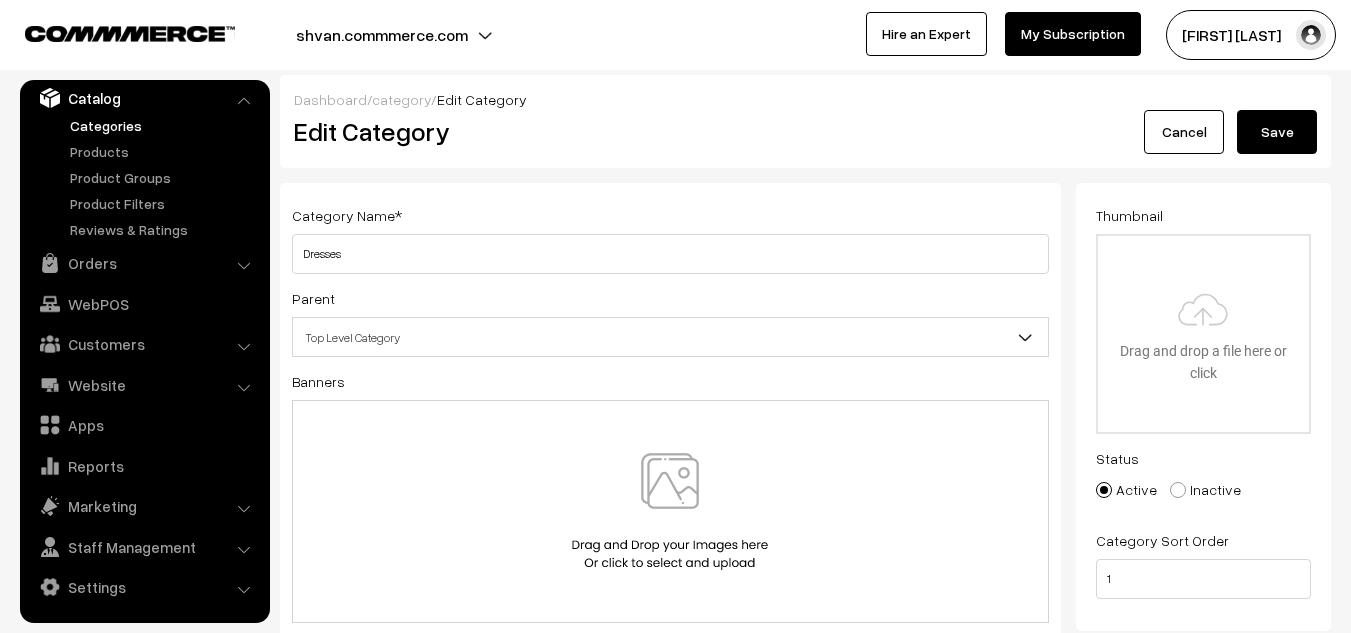 click on "Top Level Category" at bounding box center (670, 337) 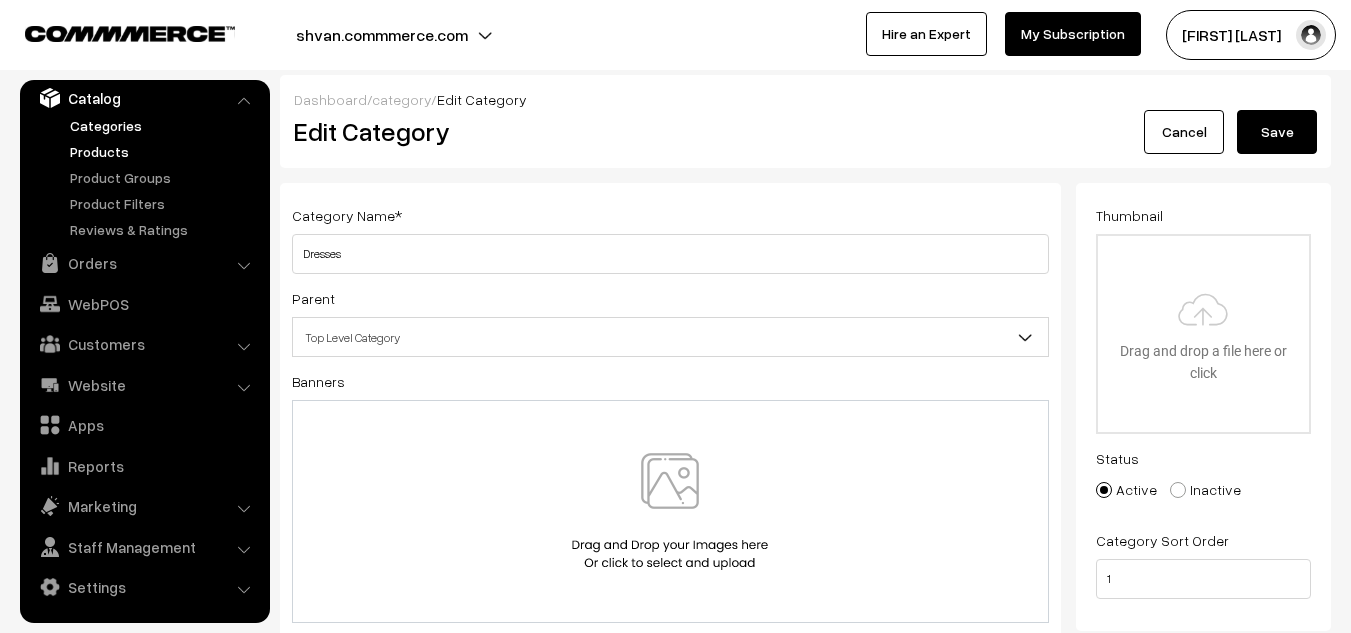 click on "Products" at bounding box center [164, 151] 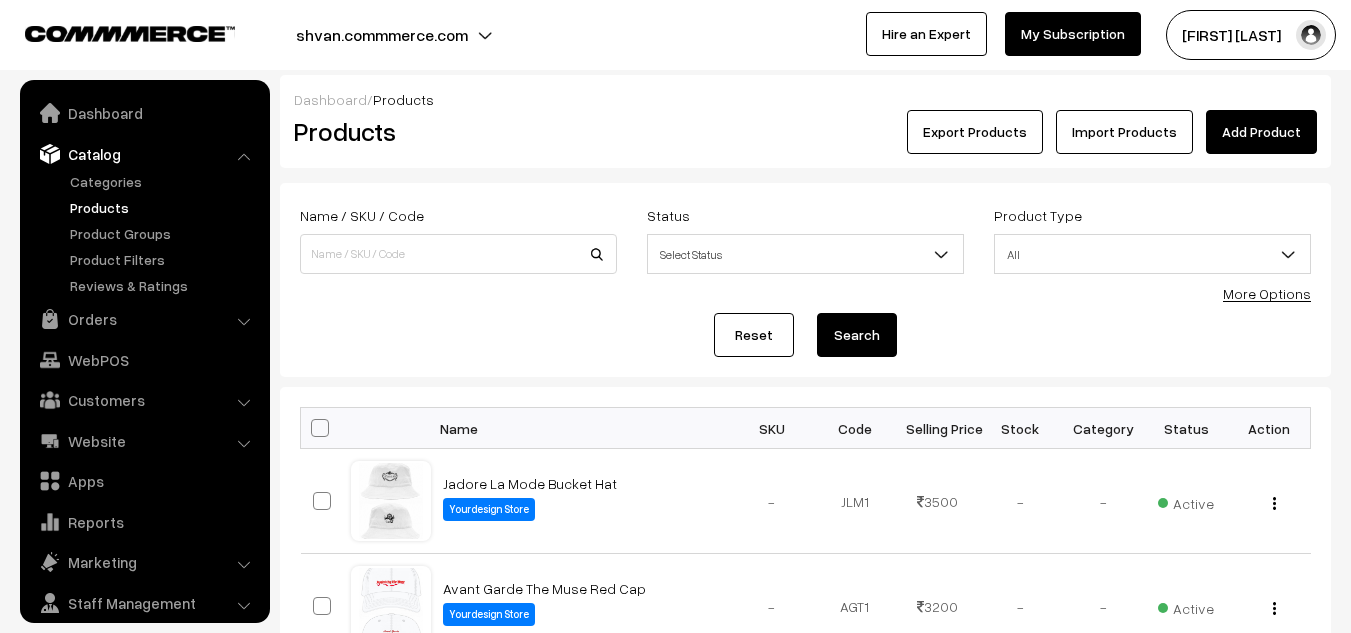 scroll, scrollTop: 0, scrollLeft: 0, axis: both 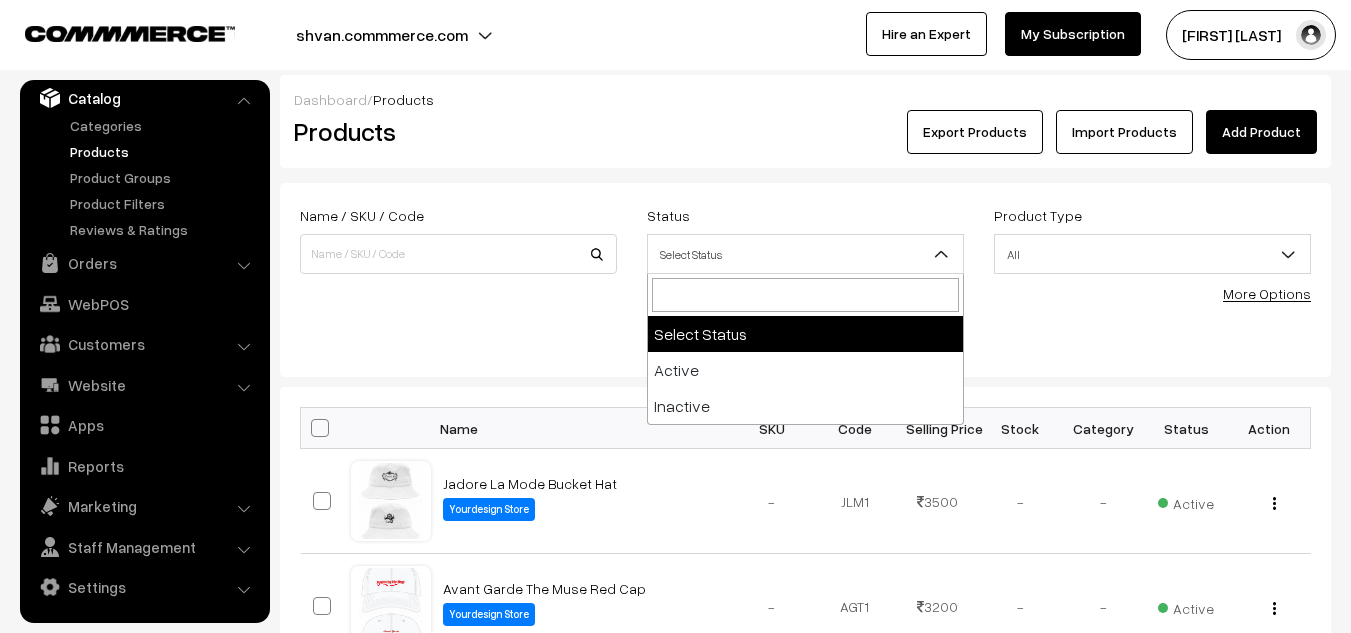 click on "Select Status" at bounding box center [805, 254] 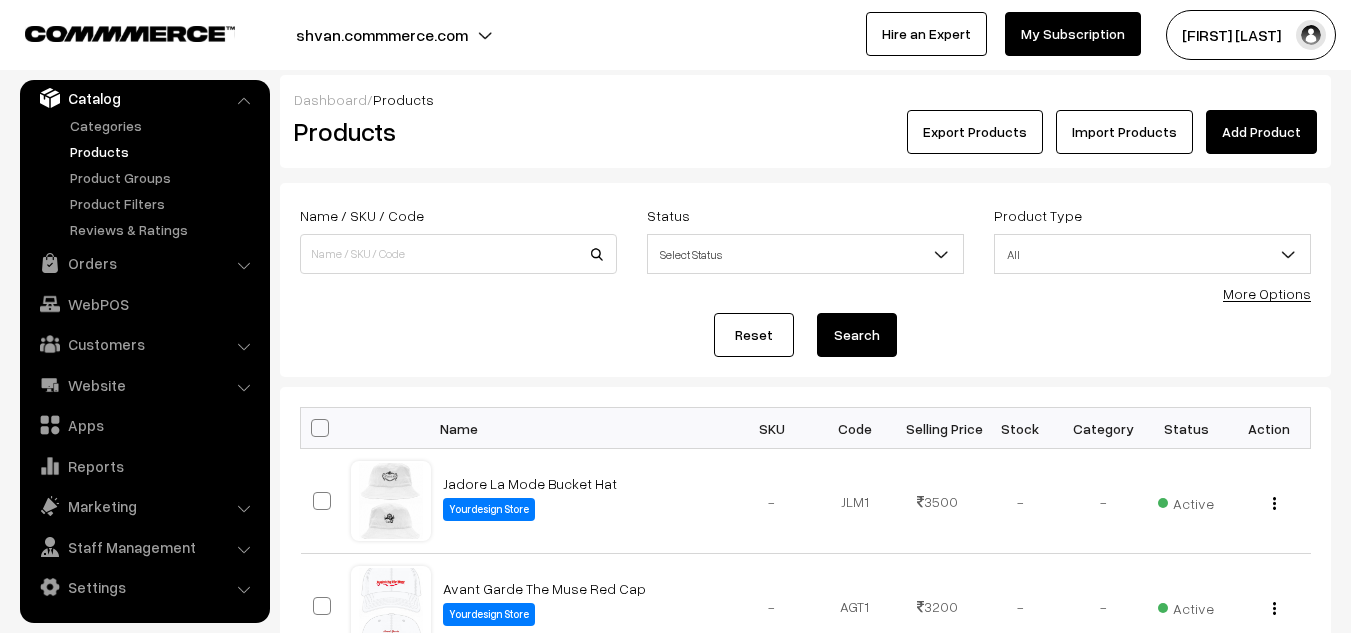 click on "Select Status" at bounding box center (805, 254) 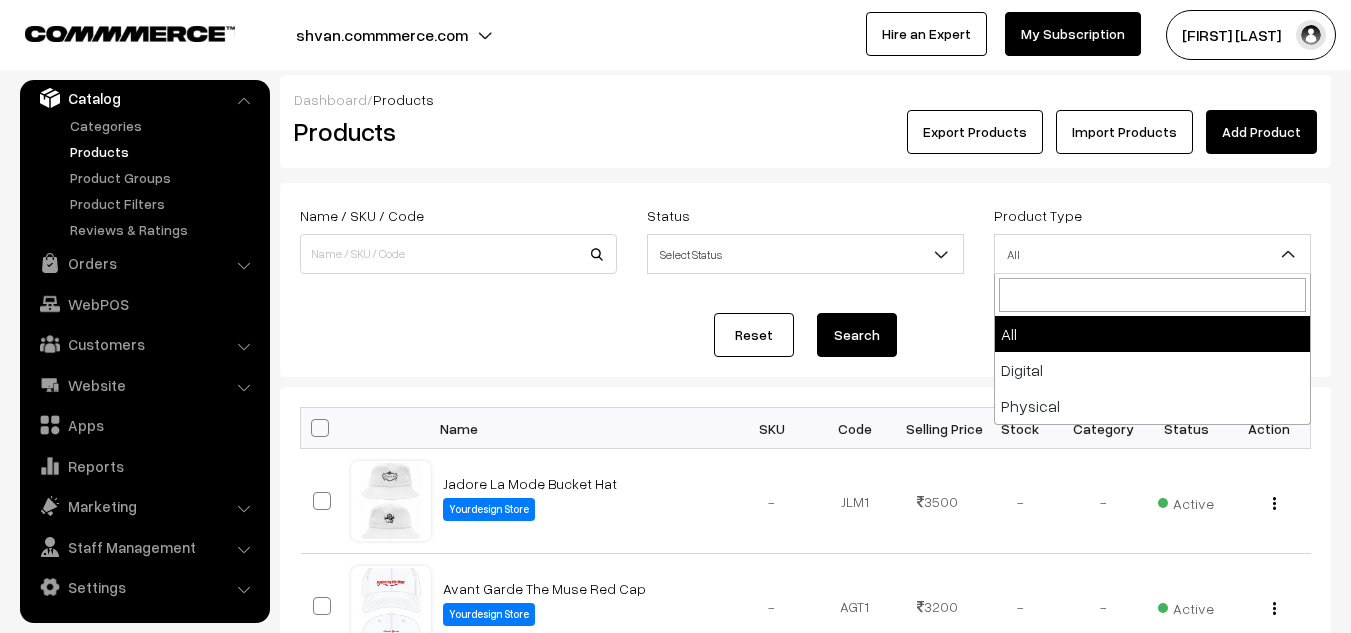 click on "All" at bounding box center [1152, 254] 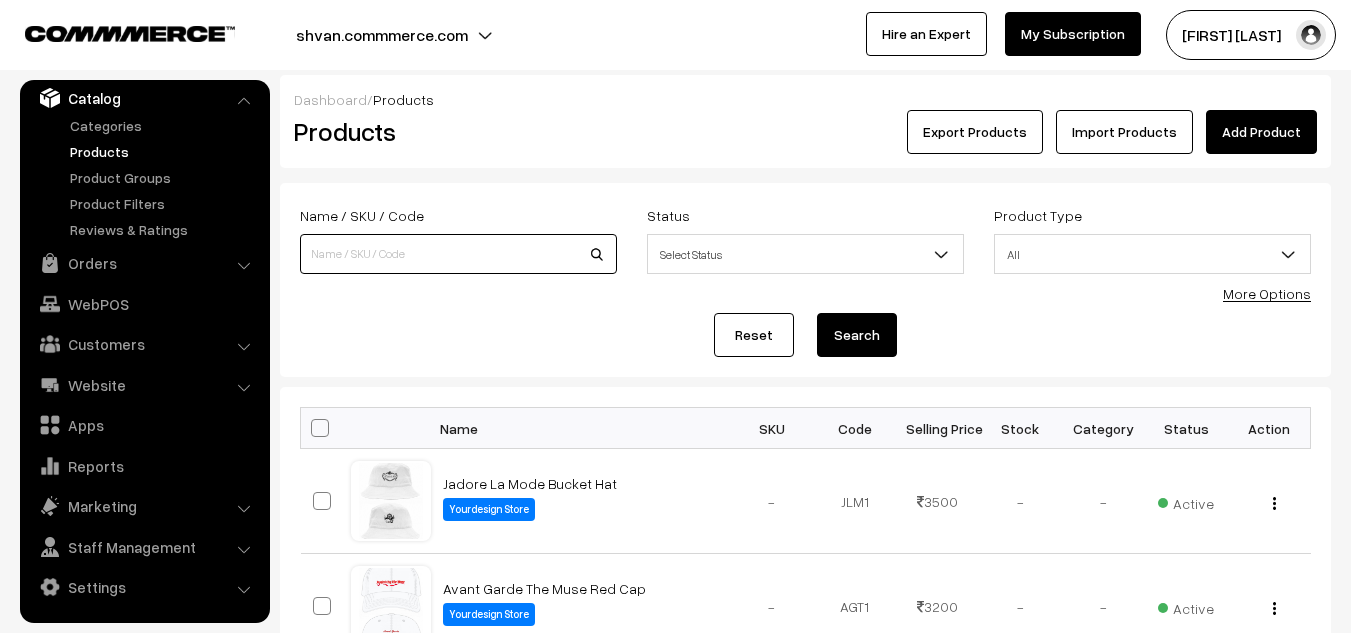 click at bounding box center (458, 254) 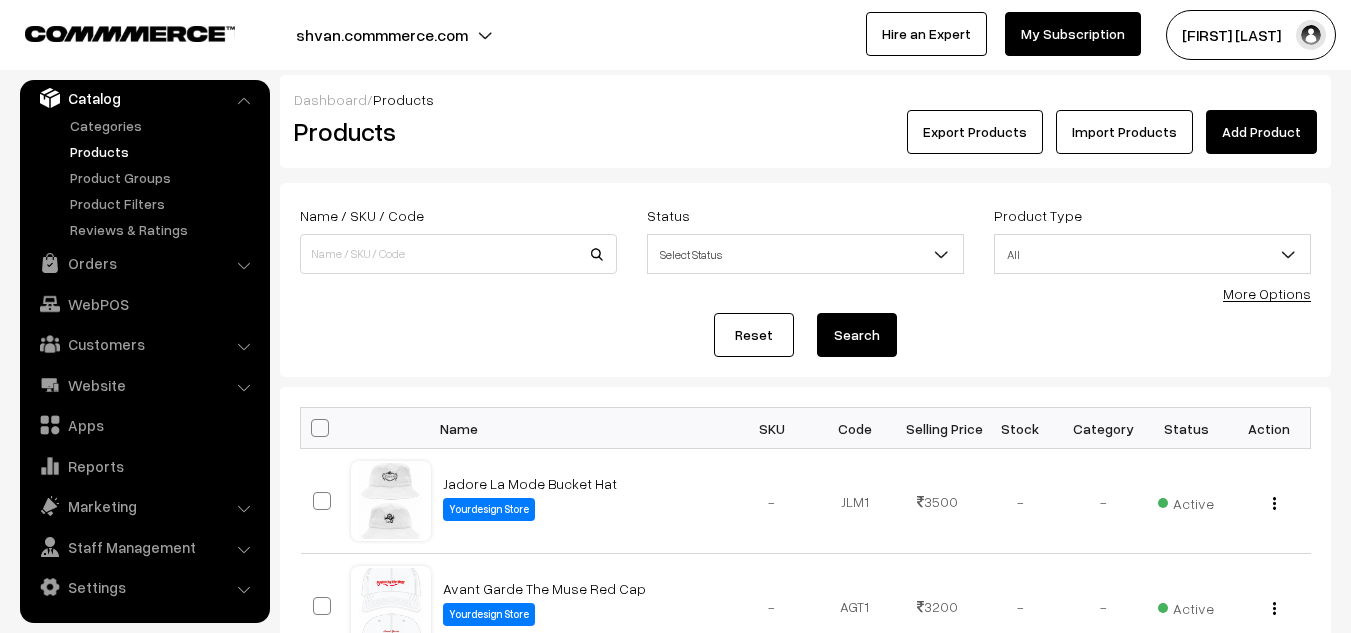 click on "Reset
Search" at bounding box center [805, 335] 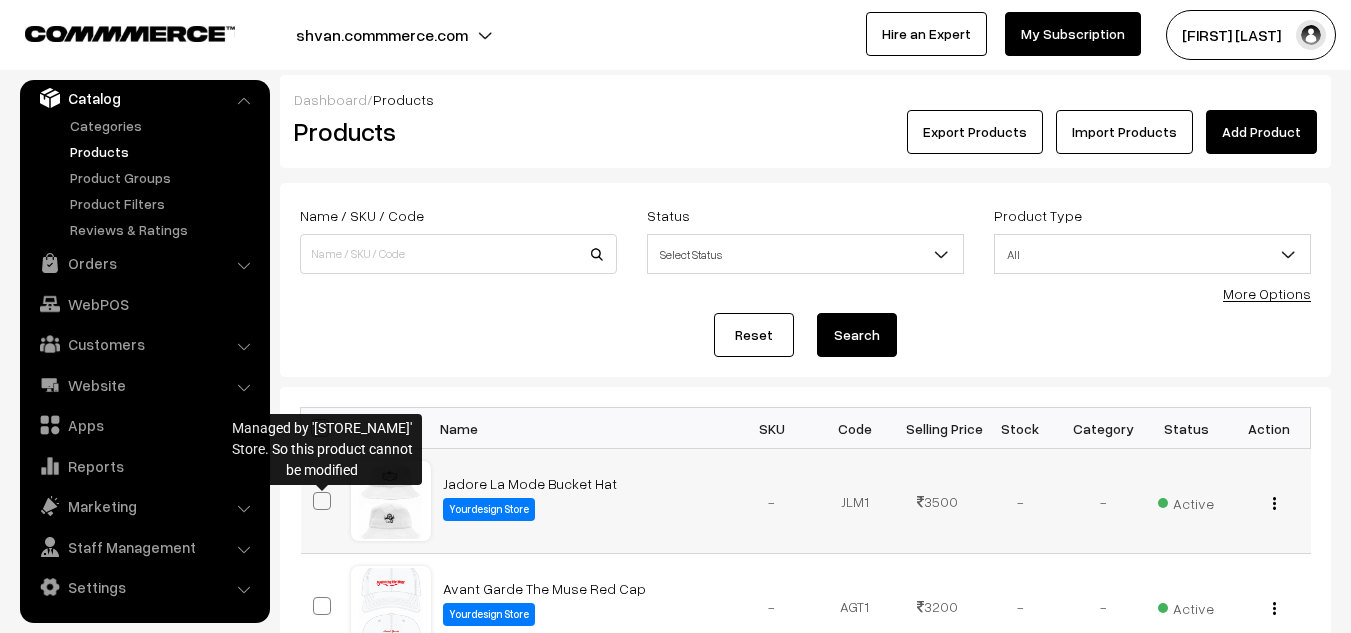 click at bounding box center (322, 501) 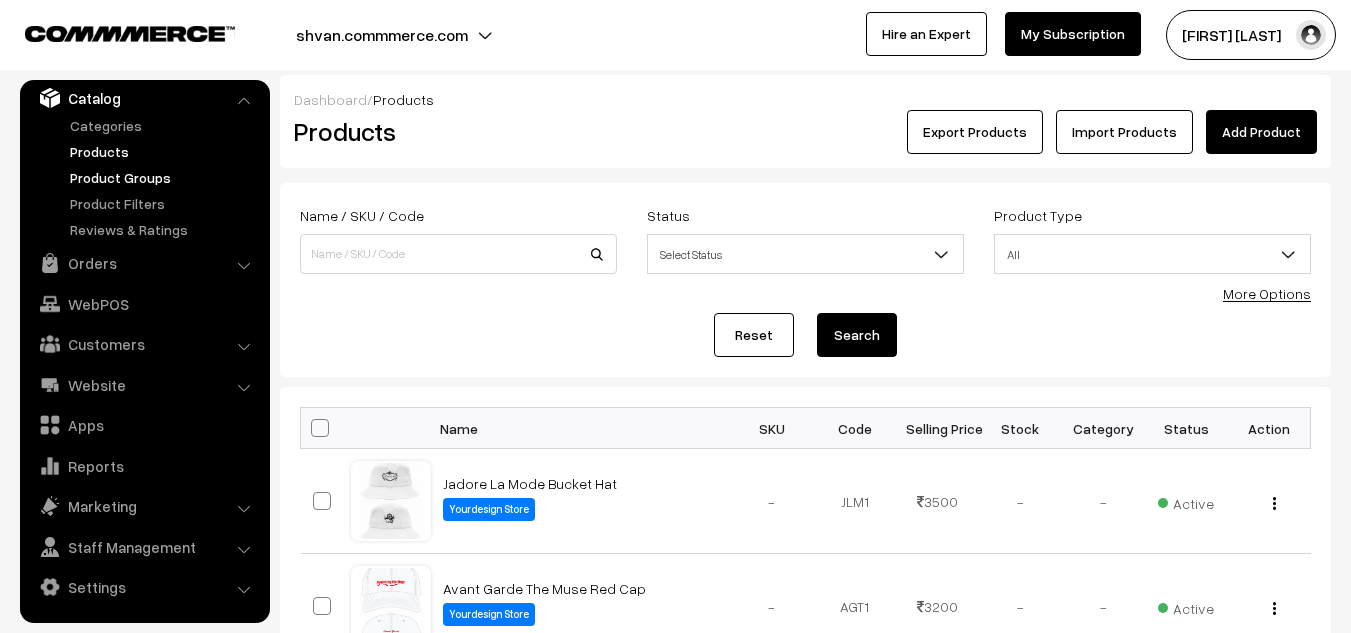 click on "Product Groups" at bounding box center (164, 177) 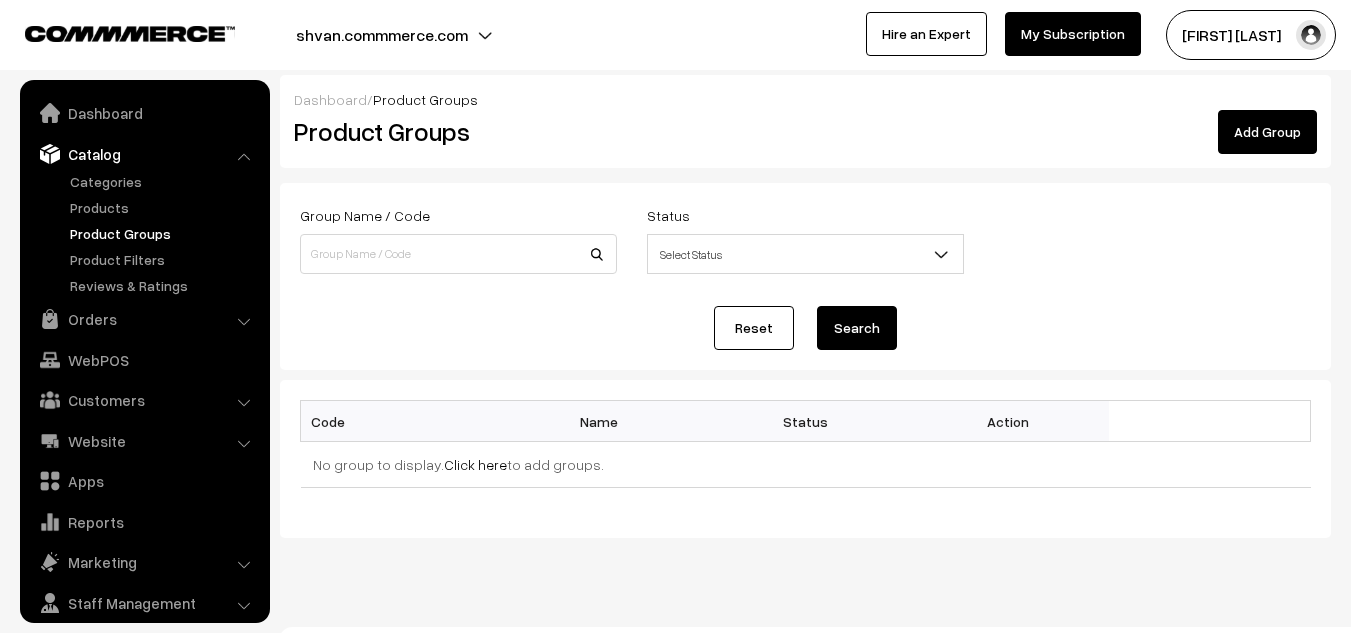 scroll, scrollTop: 0, scrollLeft: 0, axis: both 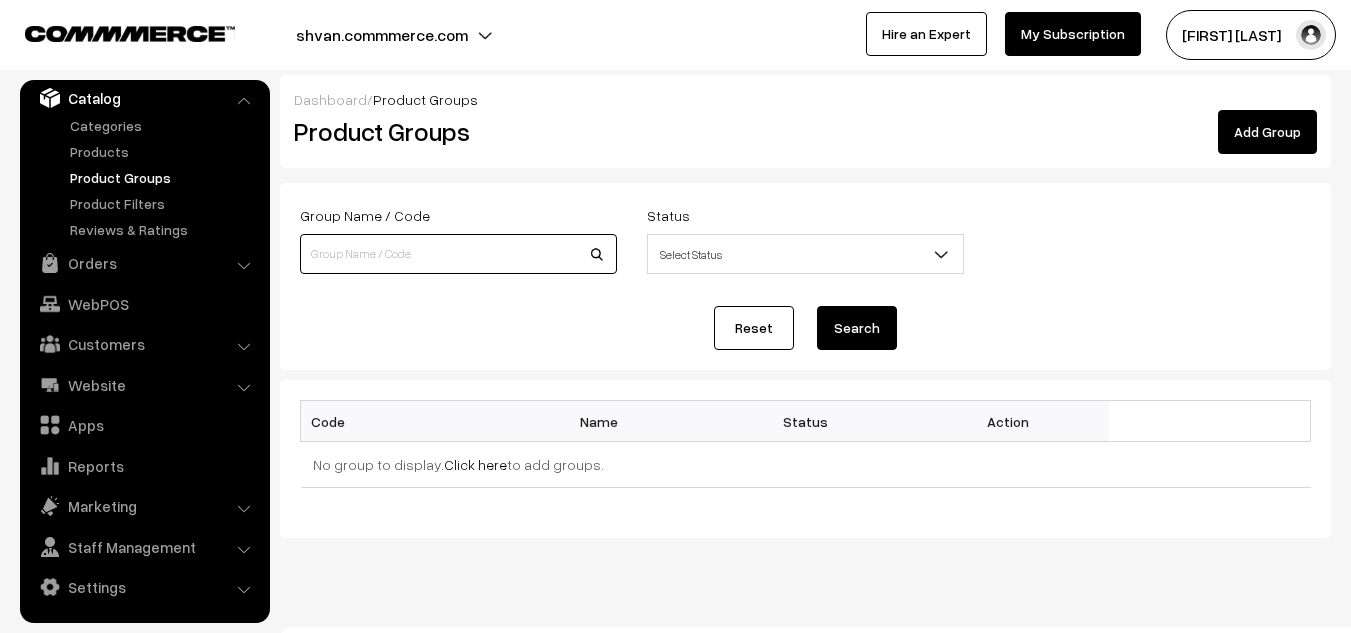 click at bounding box center (458, 254) 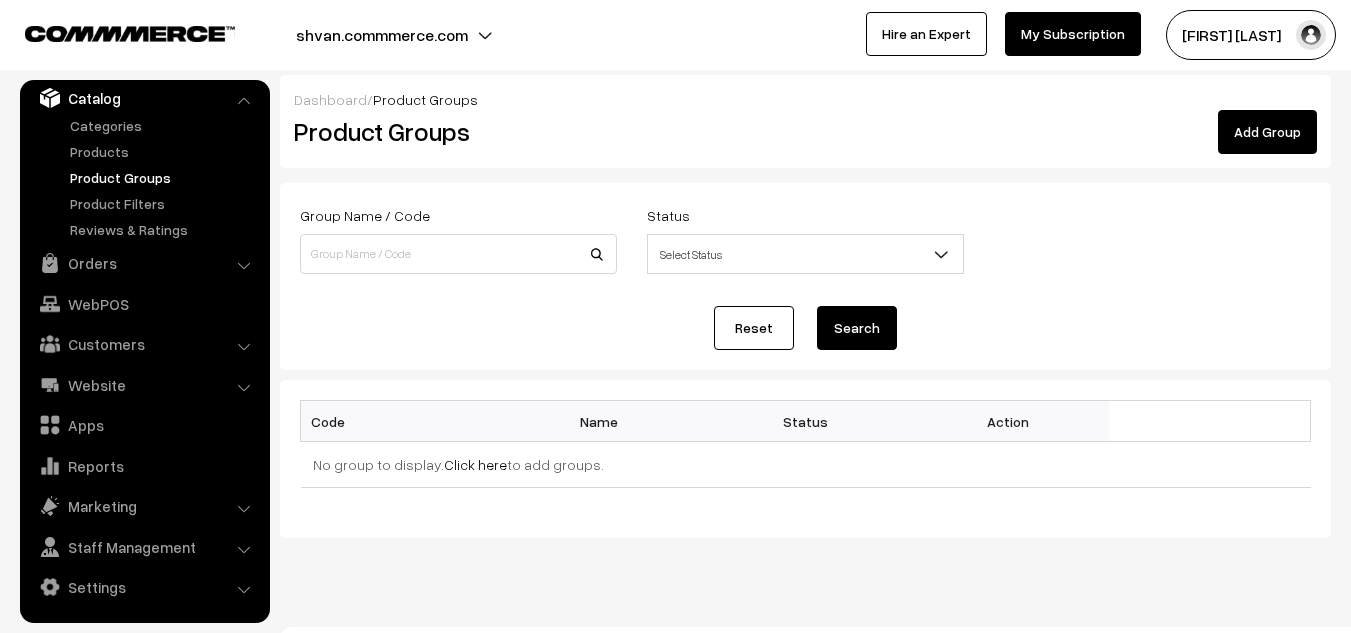click on "Dashboard  /  Product Groups
Product Groups
Add Group
Group Name / Code
Status
Select Status
Active
Inactive
Select Status
Reset
Search
Bulk Options
Make all Active
Make all Inactive
Delete all Bulk Options" at bounding box center [805, 306] 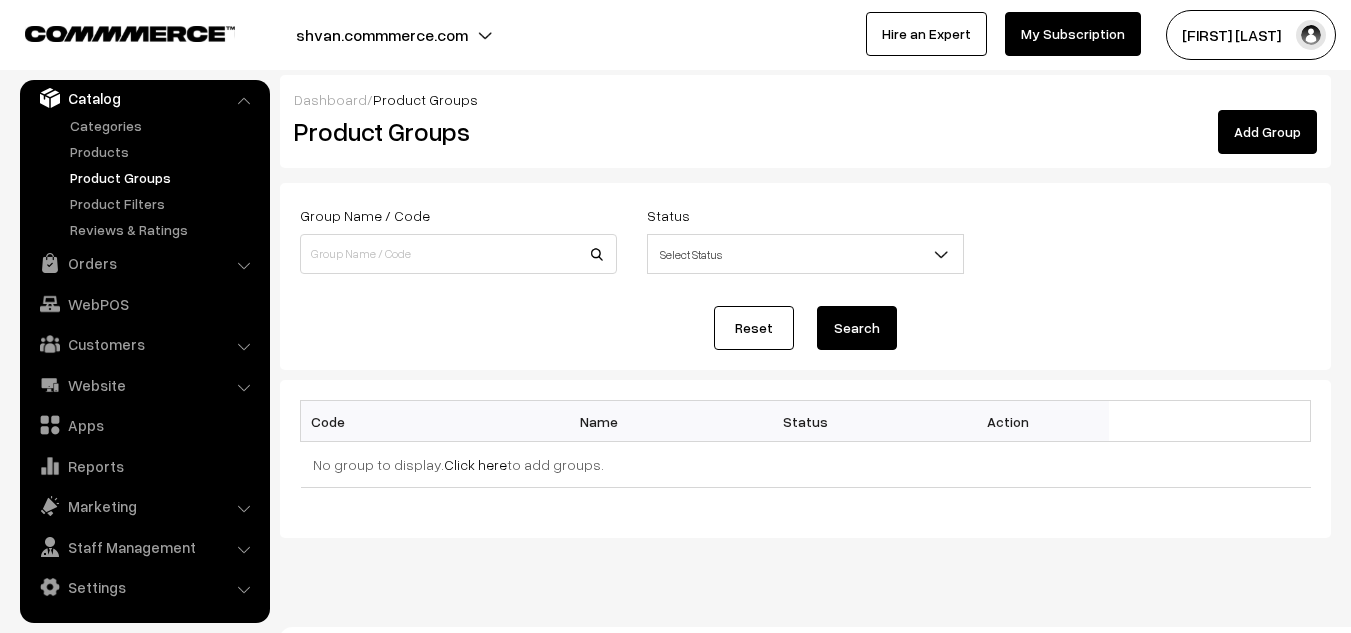 click on "Shivangi Singh" at bounding box center (1251, 35) 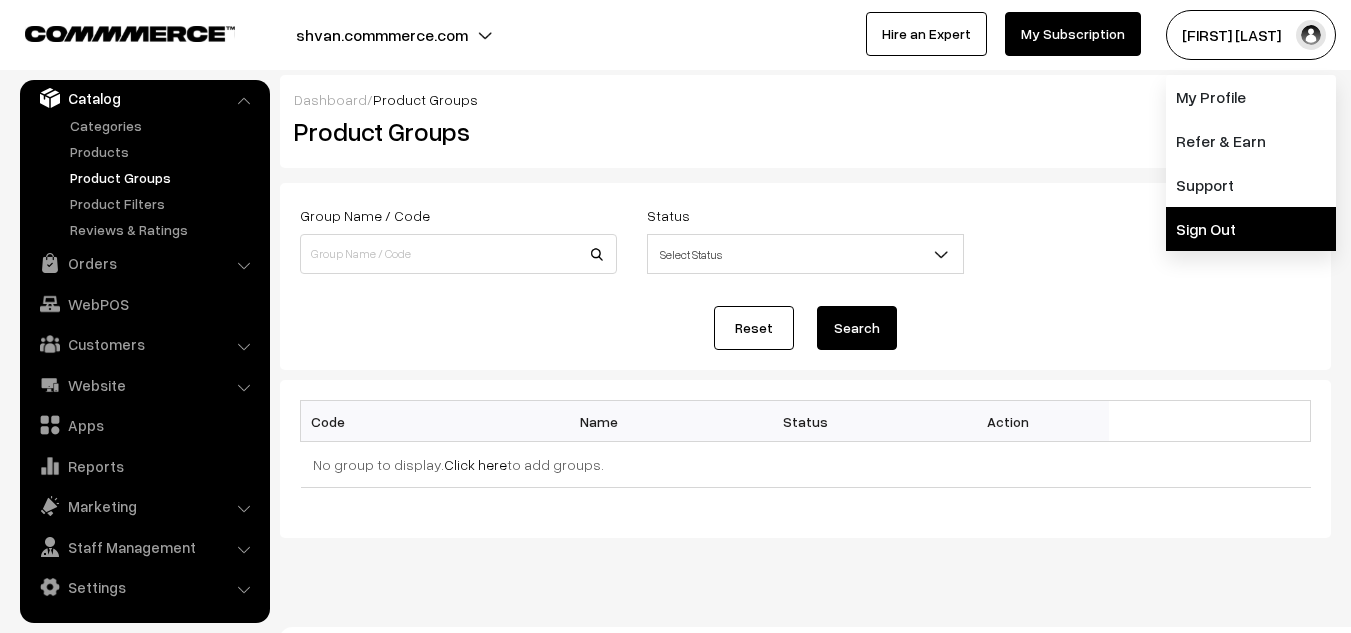 click on "Sign Out" at bounding box center (1251, 229) 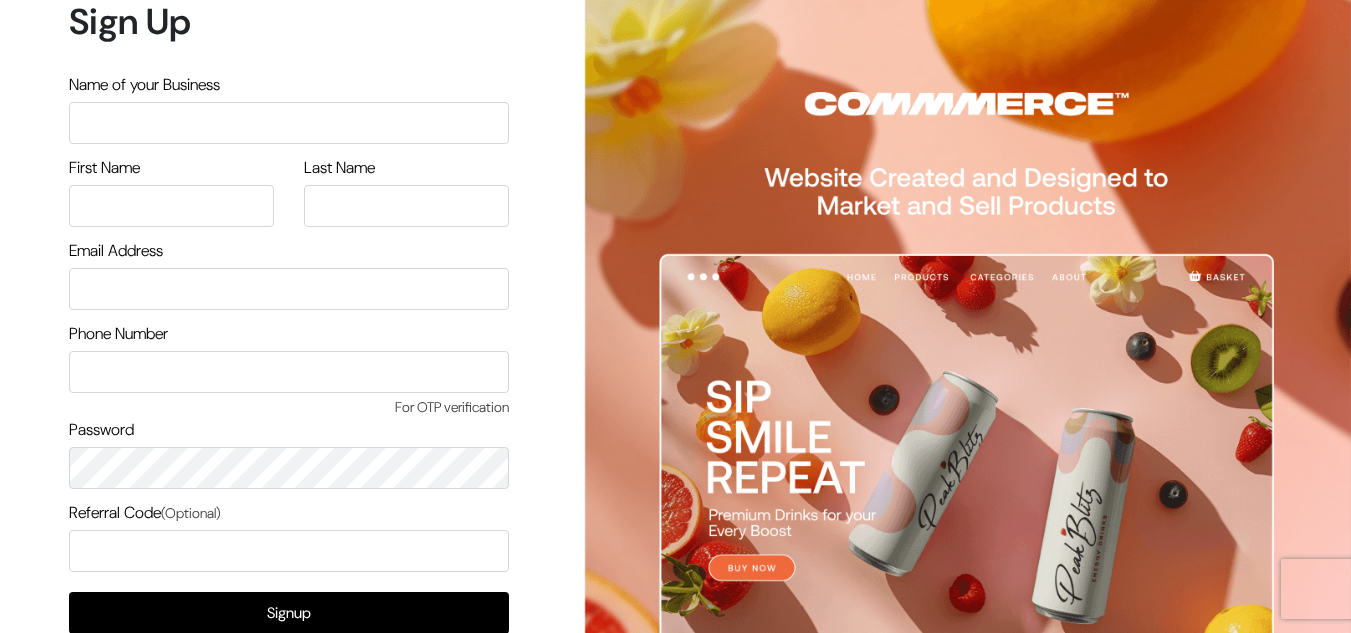 scroll, scrollTop: 0, scrollLeft: 0, axis: both 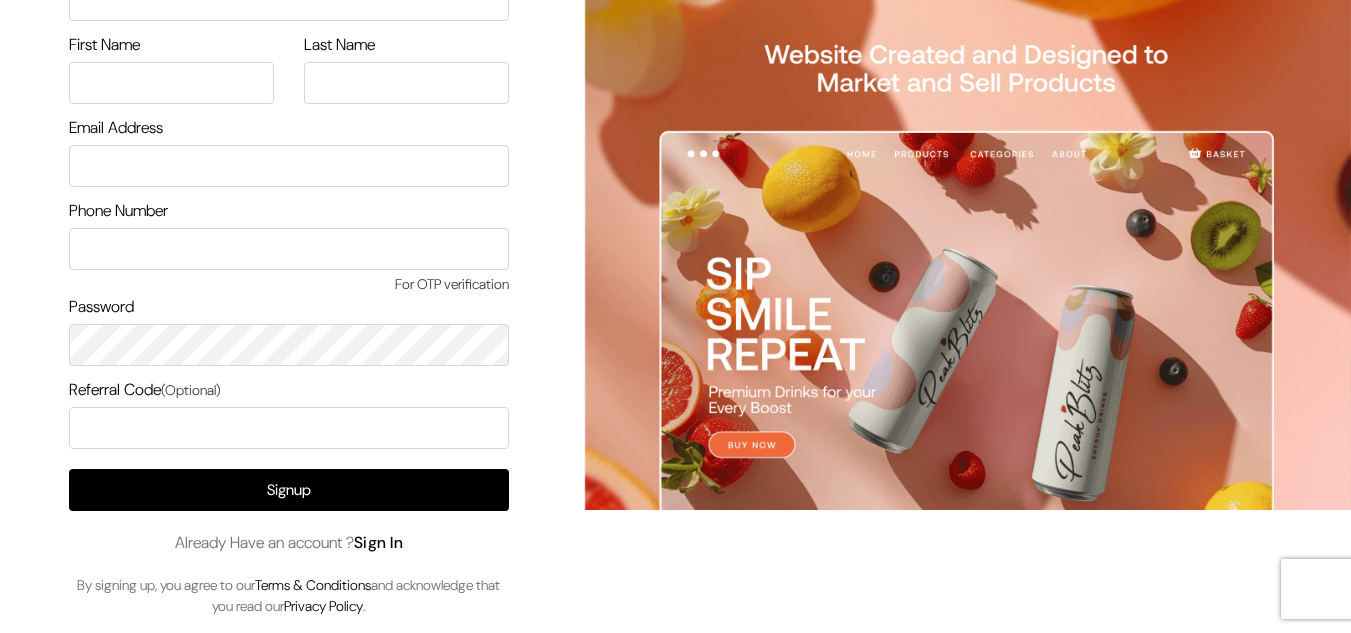 click on "Sign In" at bounding box center [379, 542] 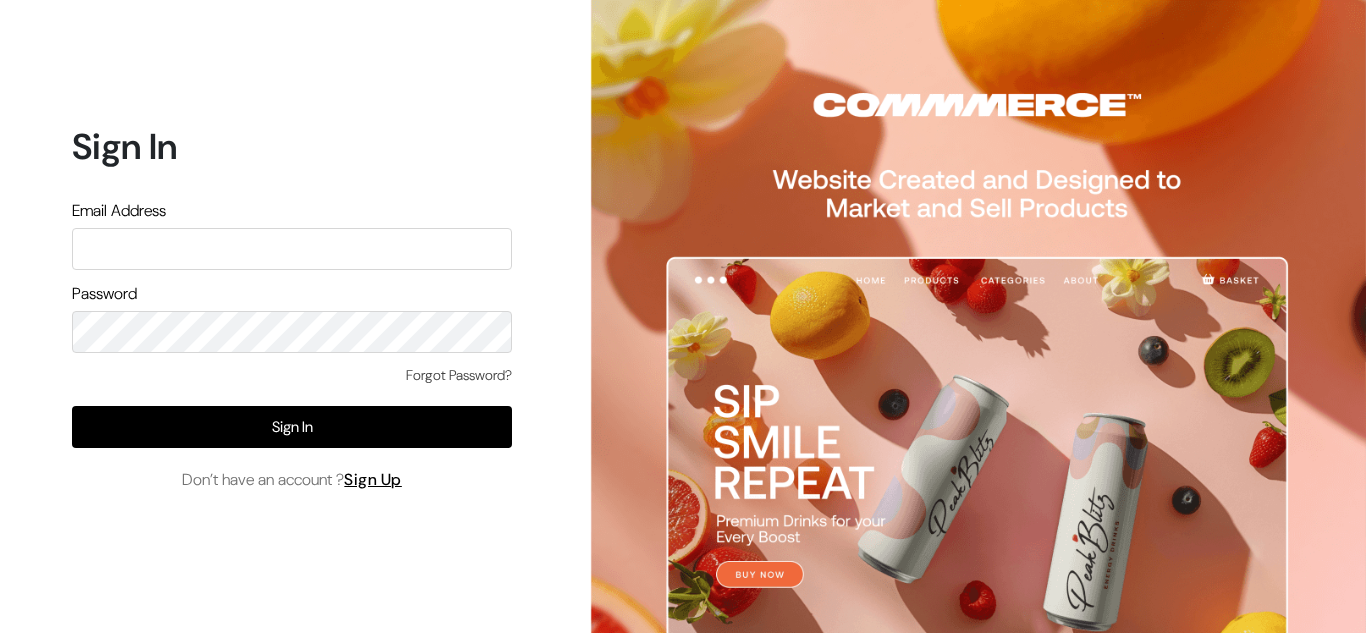 scroll, scrollTop: 0, scrollLeft: 0, axis: both 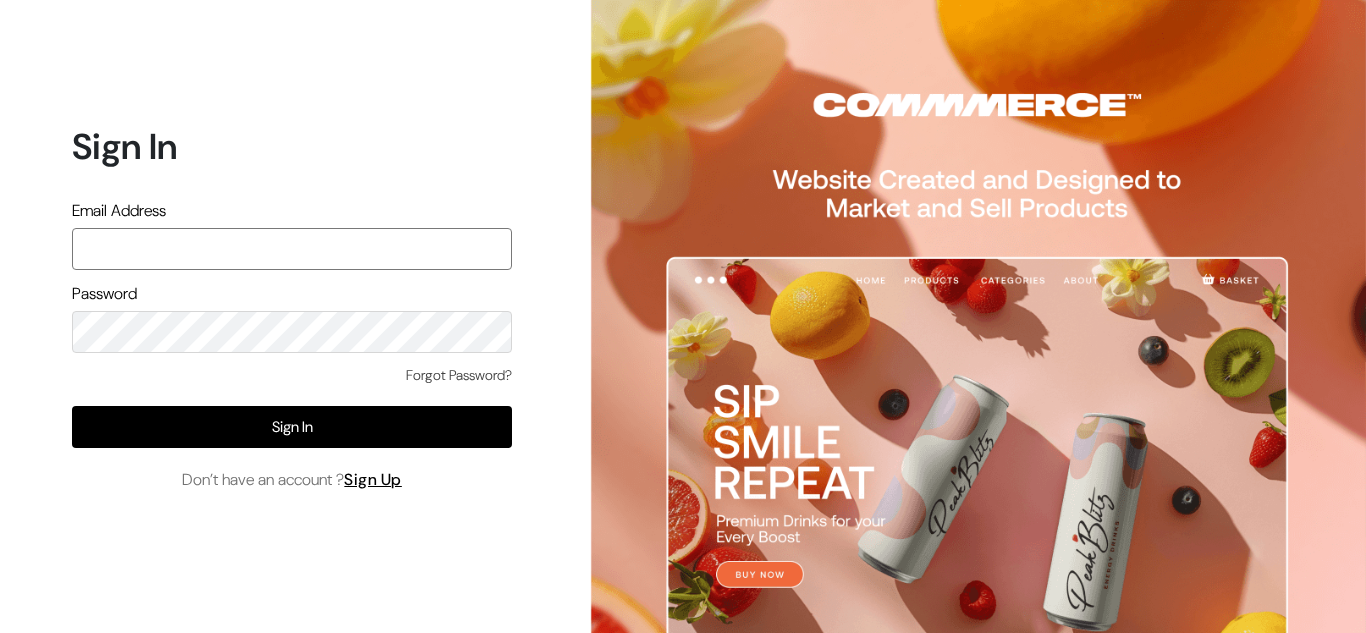 click at bounding box center [292, 249] 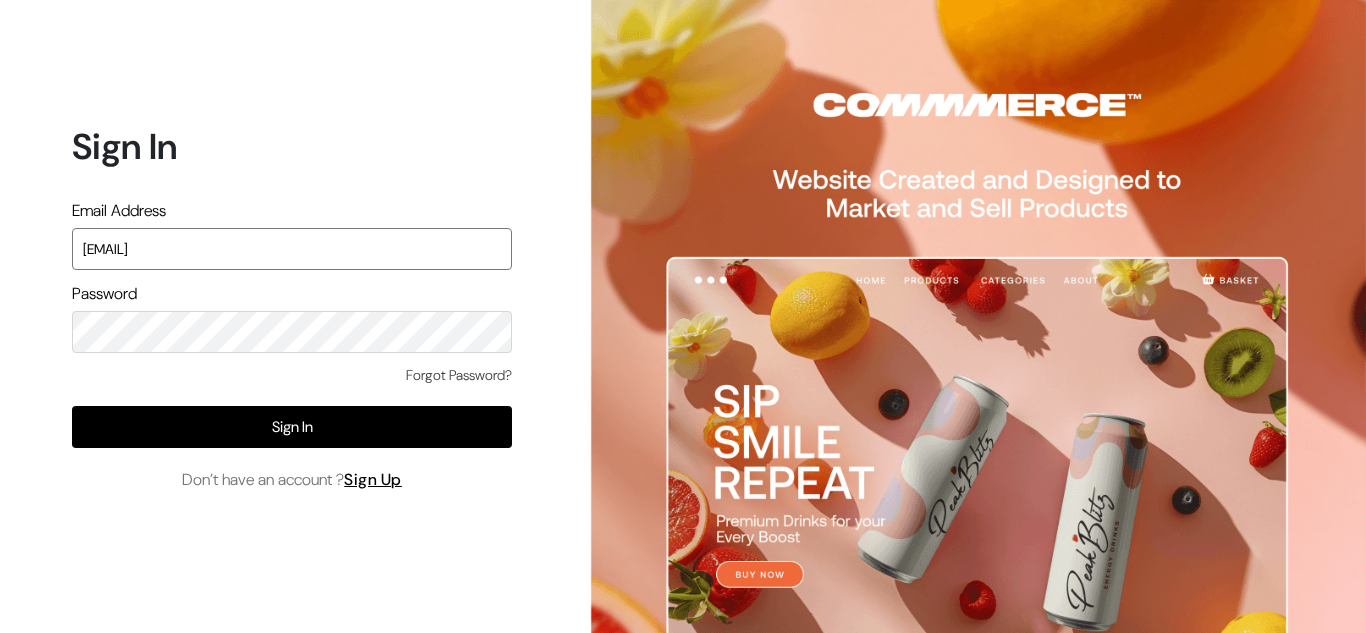 type on "[EMAIL]" 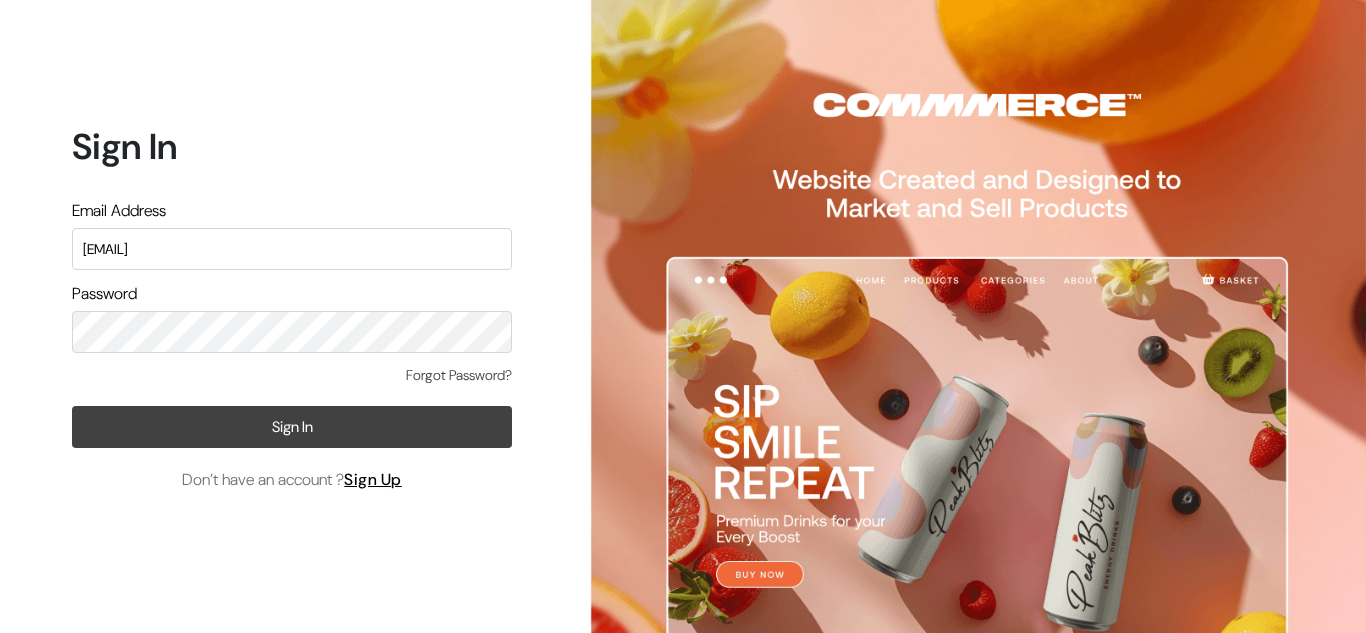 click on "Sign In" at bounding box center (292, 427) 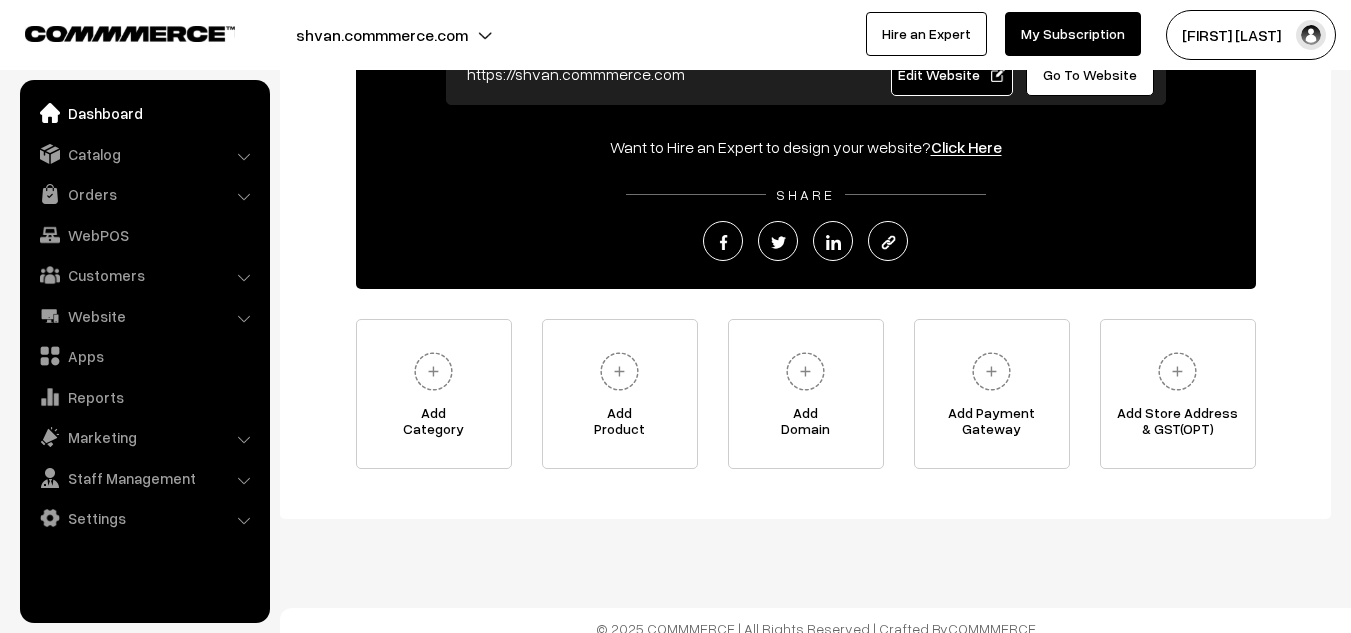 scroll, scrollTop: 227, scrollLeft: 0, axis: vertical 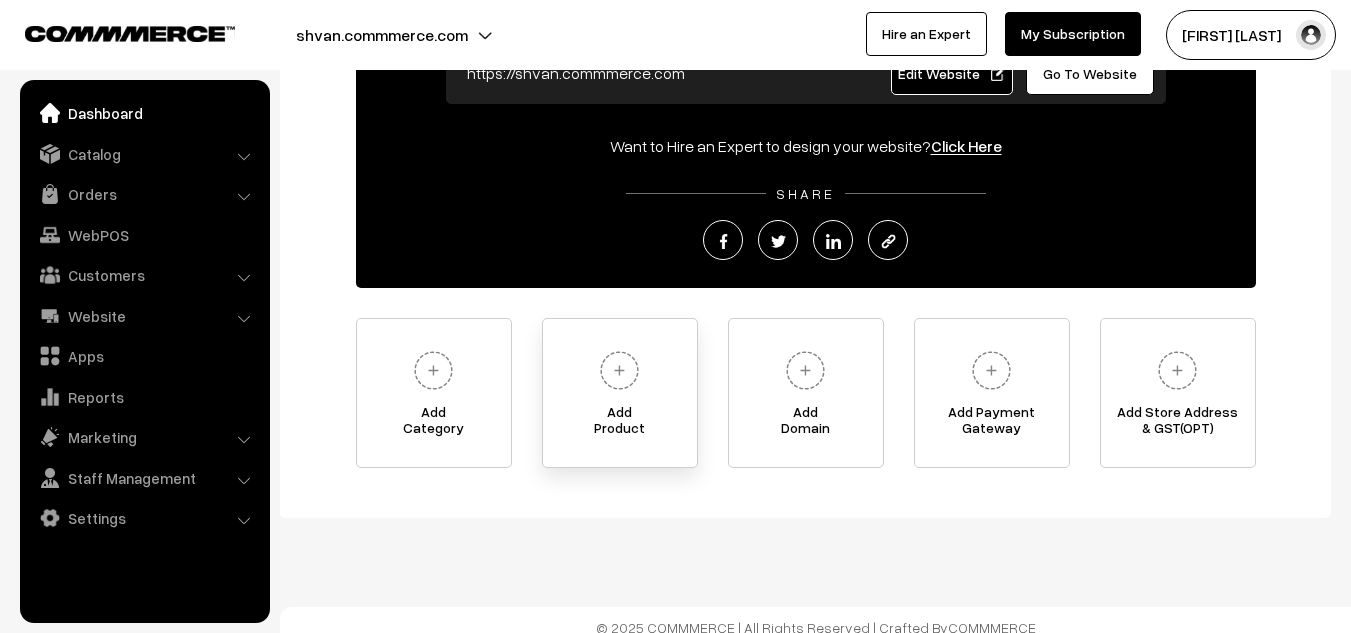 click on "Add   Product" at bounding box center (620, 424) 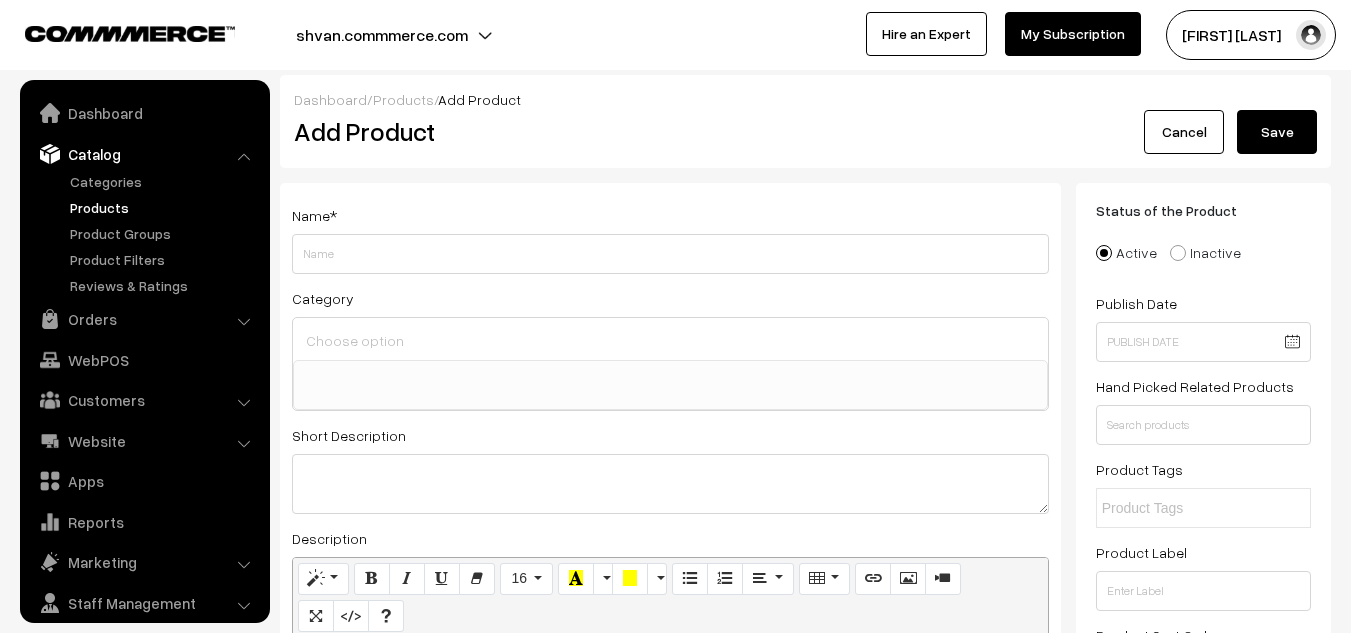 select 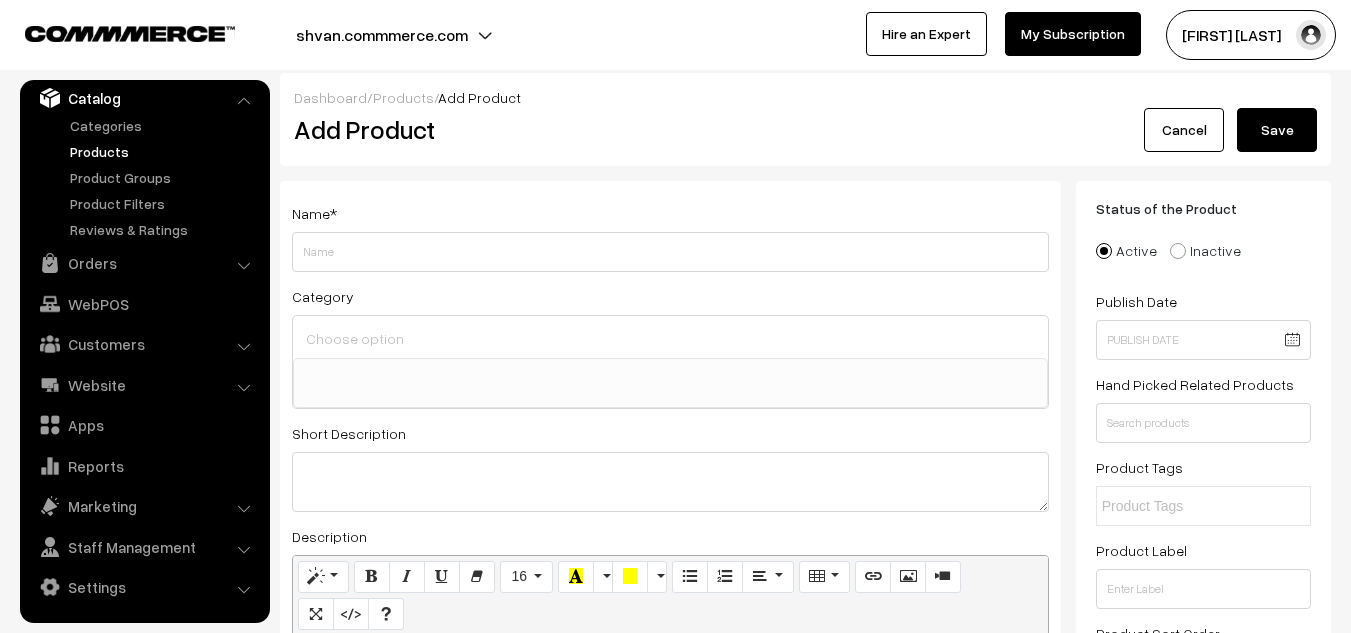 scroll, scrollTop: 0, scrollLeft: 0, axis: both 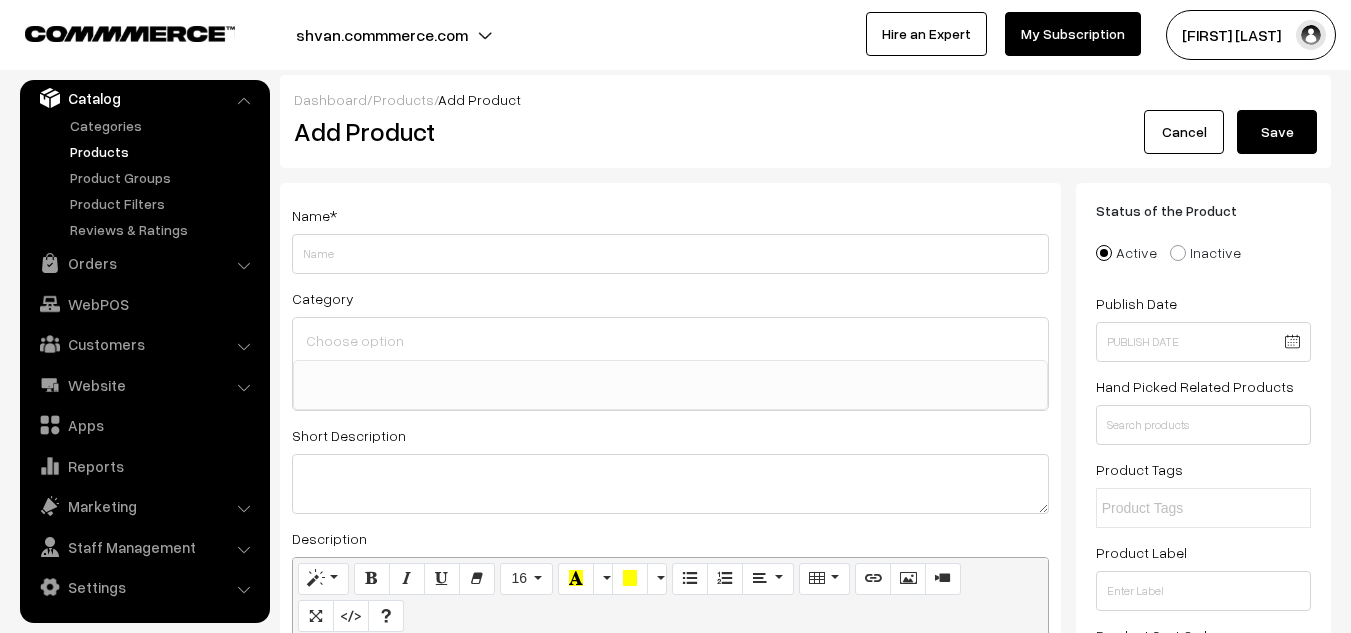 click on "shvan.commmerce.com" at bounding box center (382, 35) 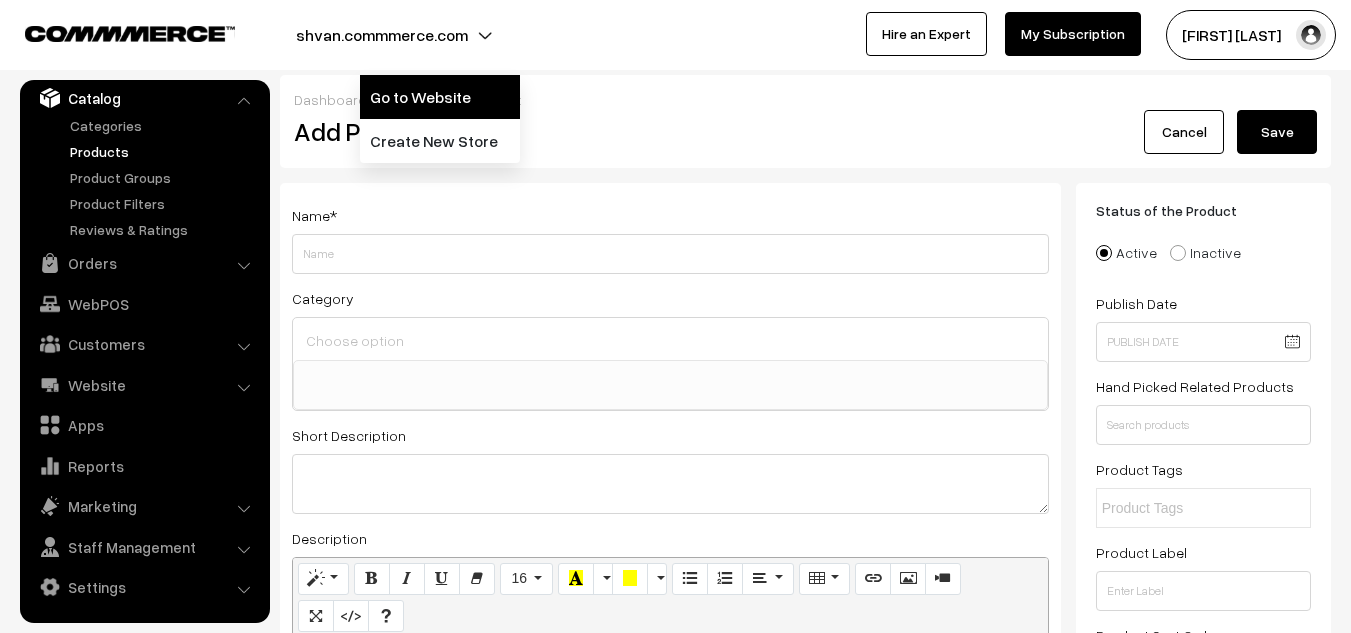 click on "Go to Website" at bounding box center [440, 97] 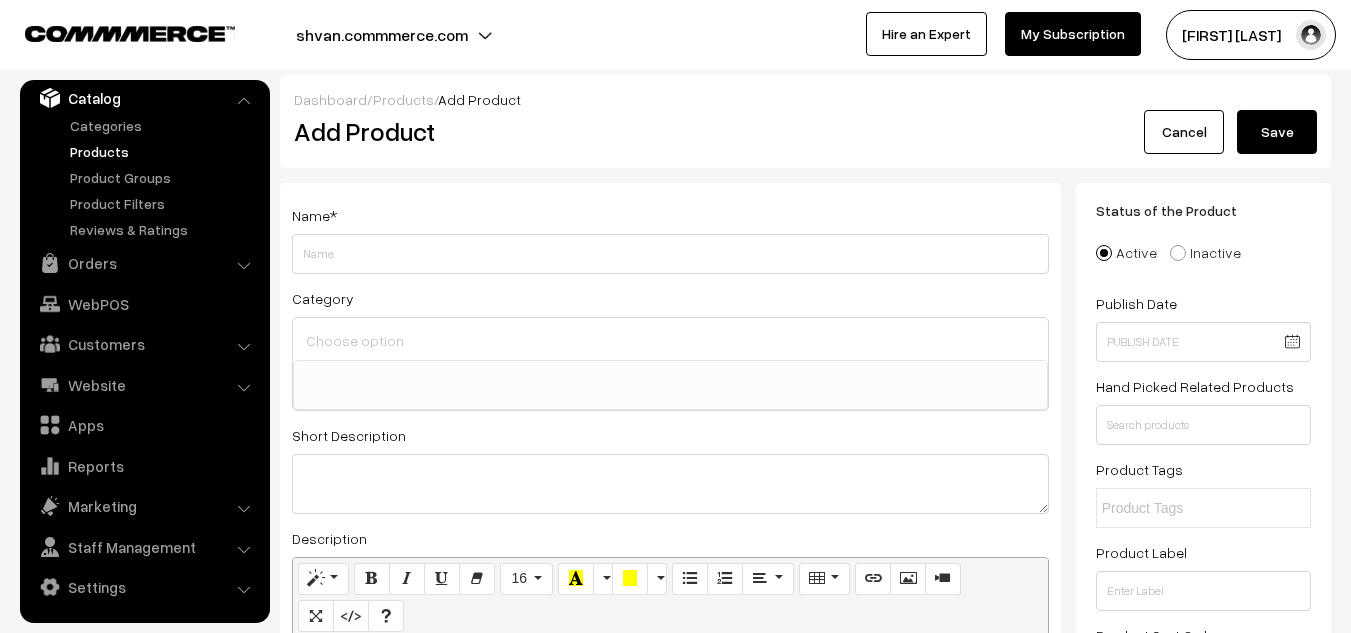 click on "shvan.commmerce.com" at bounding box center (382, 35) 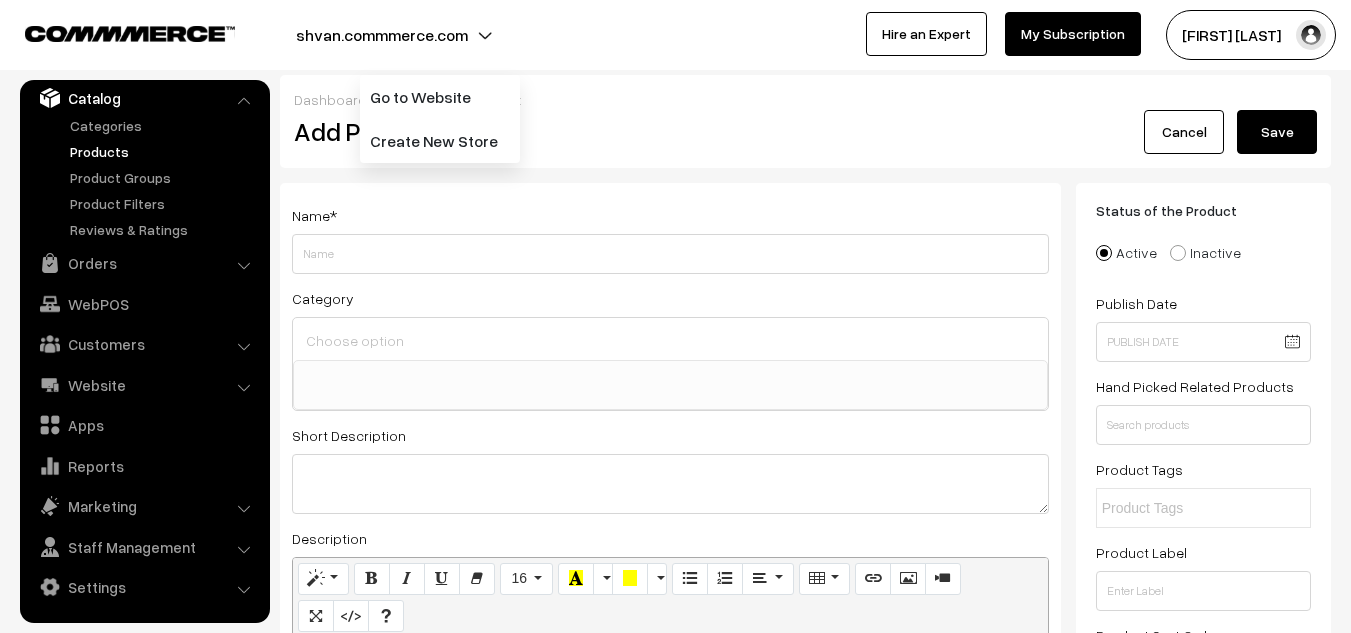 click on "shvan.commmerce.com" at bounding box center [382, 35] 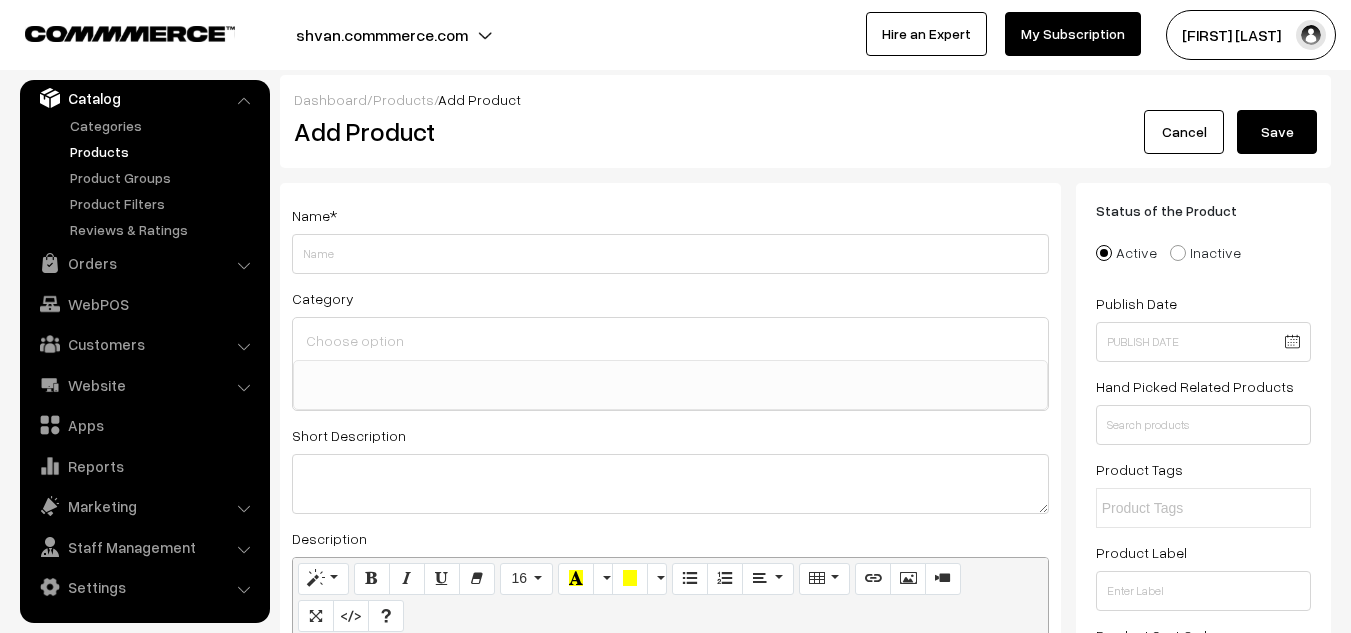 click on "Shivangi Singh" at bounding box center (1251, 35) 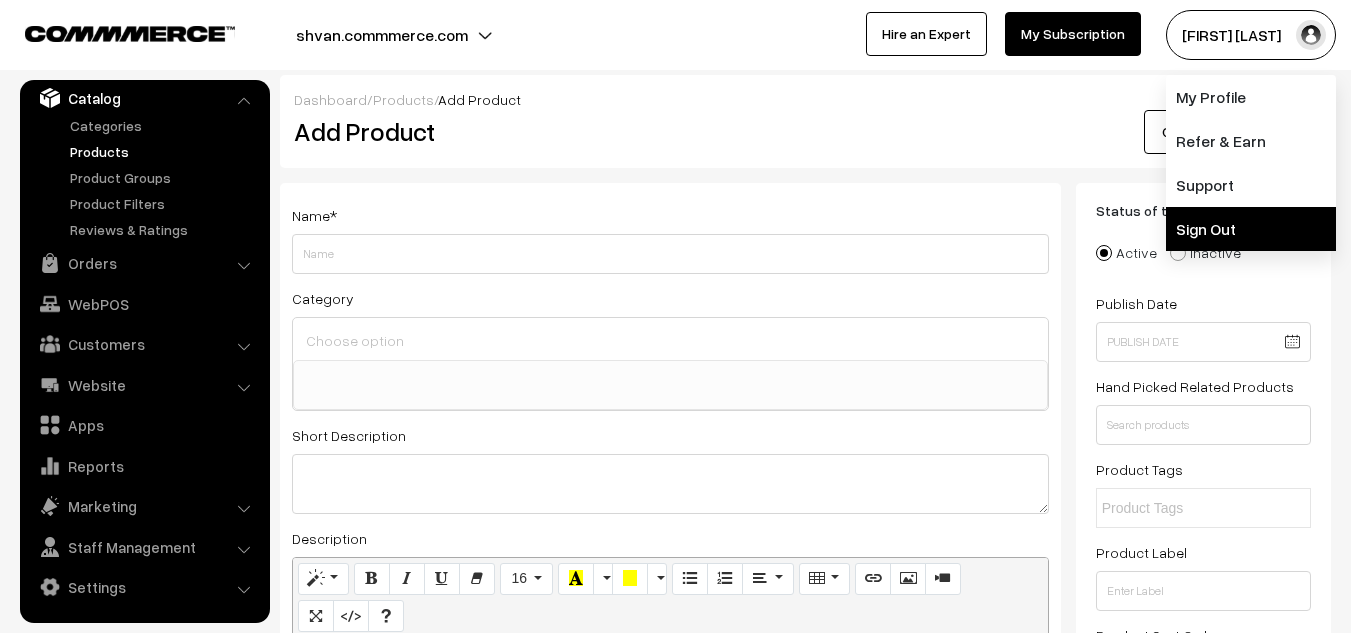 click on "Sign Out" at bounding box center (1251, 229) 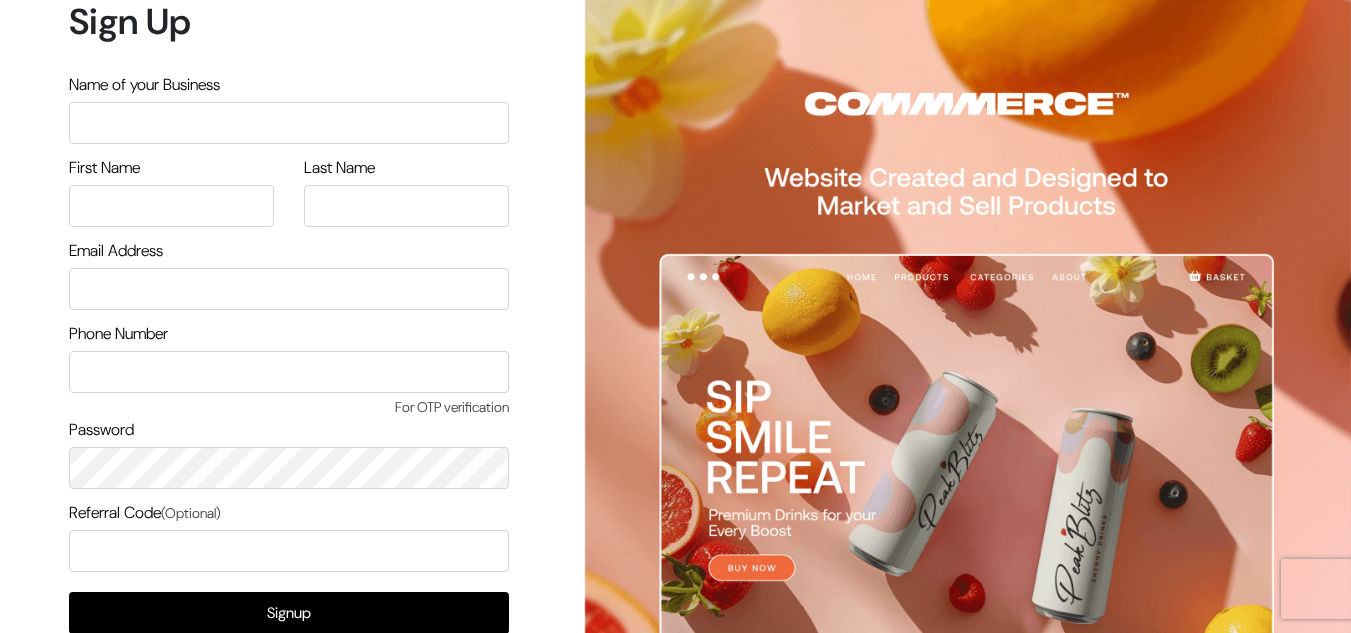 scroll, scrollTop: 0, scrollLeft: 0, axis: both 